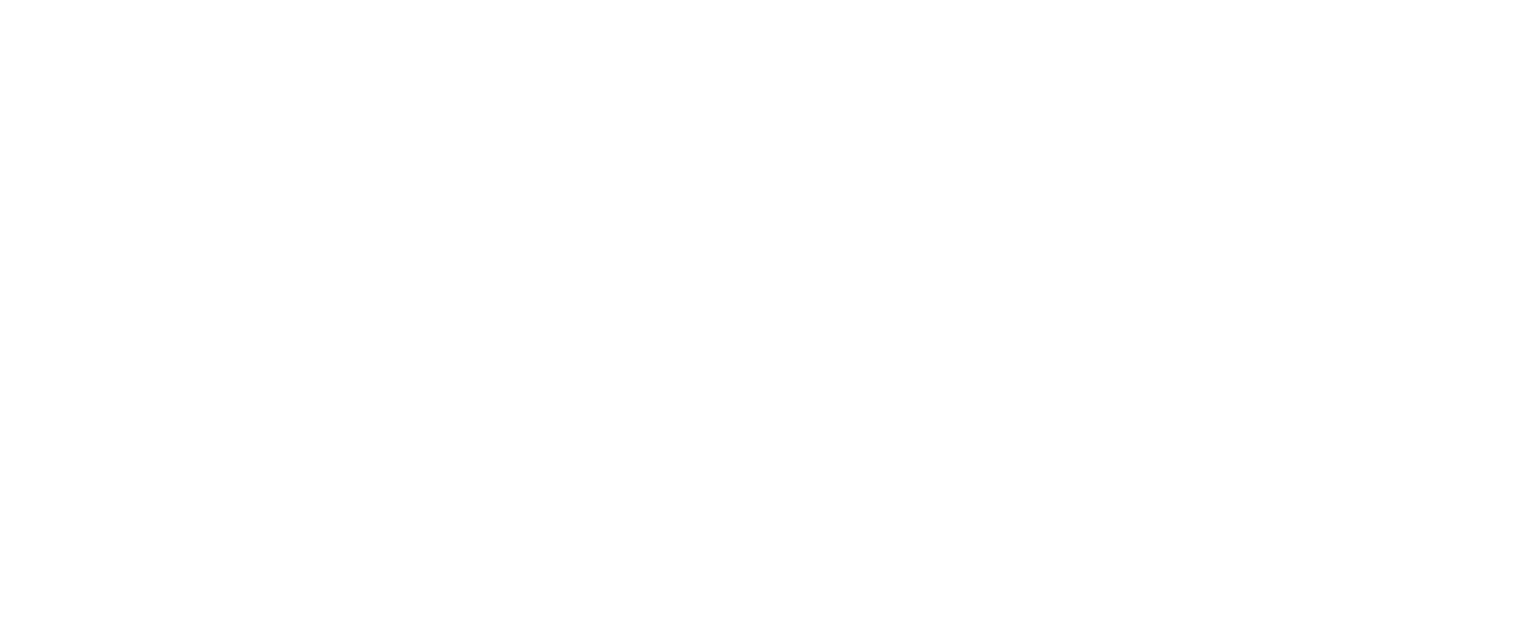 scroll, scrollTop: 0, scrollLeft: 0, axis: both 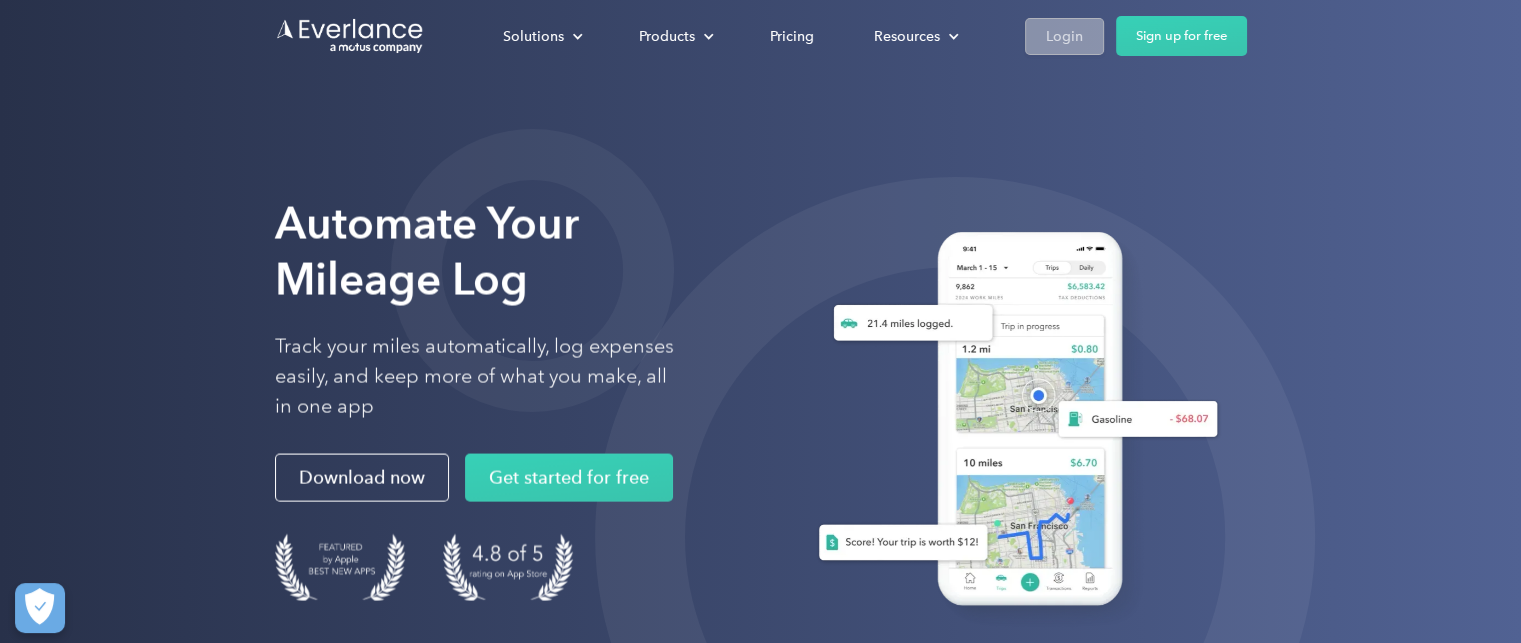 click on "Login" at bounding box center [1064, 36] 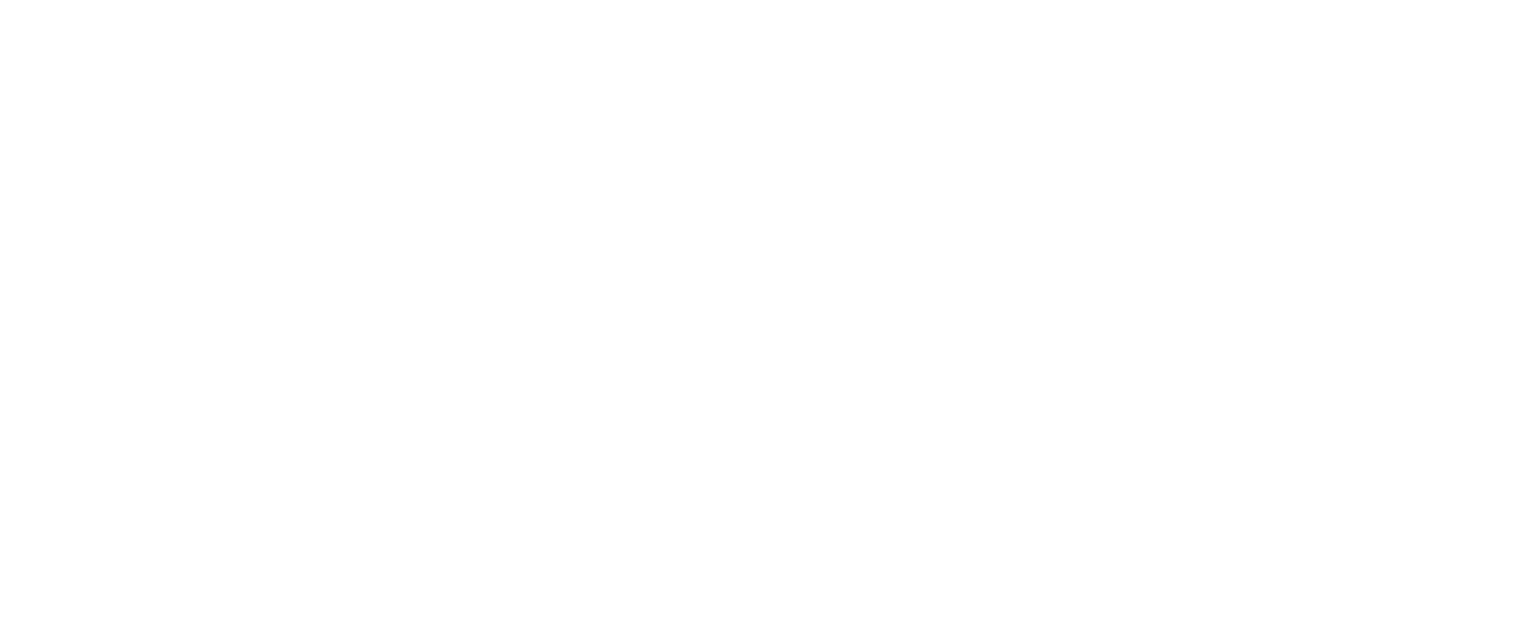 scroll, scrollTop: 0, scrollLeft: 0, axis: both 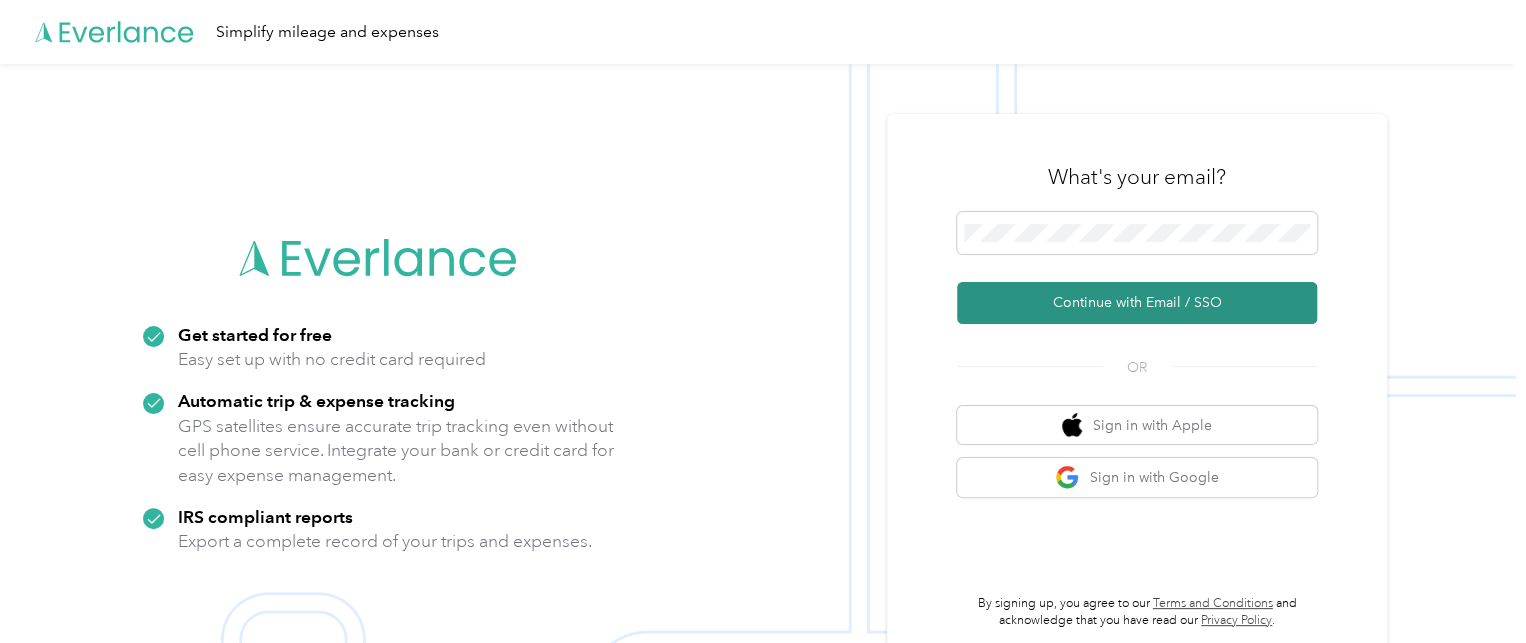 click on "Continue with Email / SSO" at bounding box center (1137, 303) 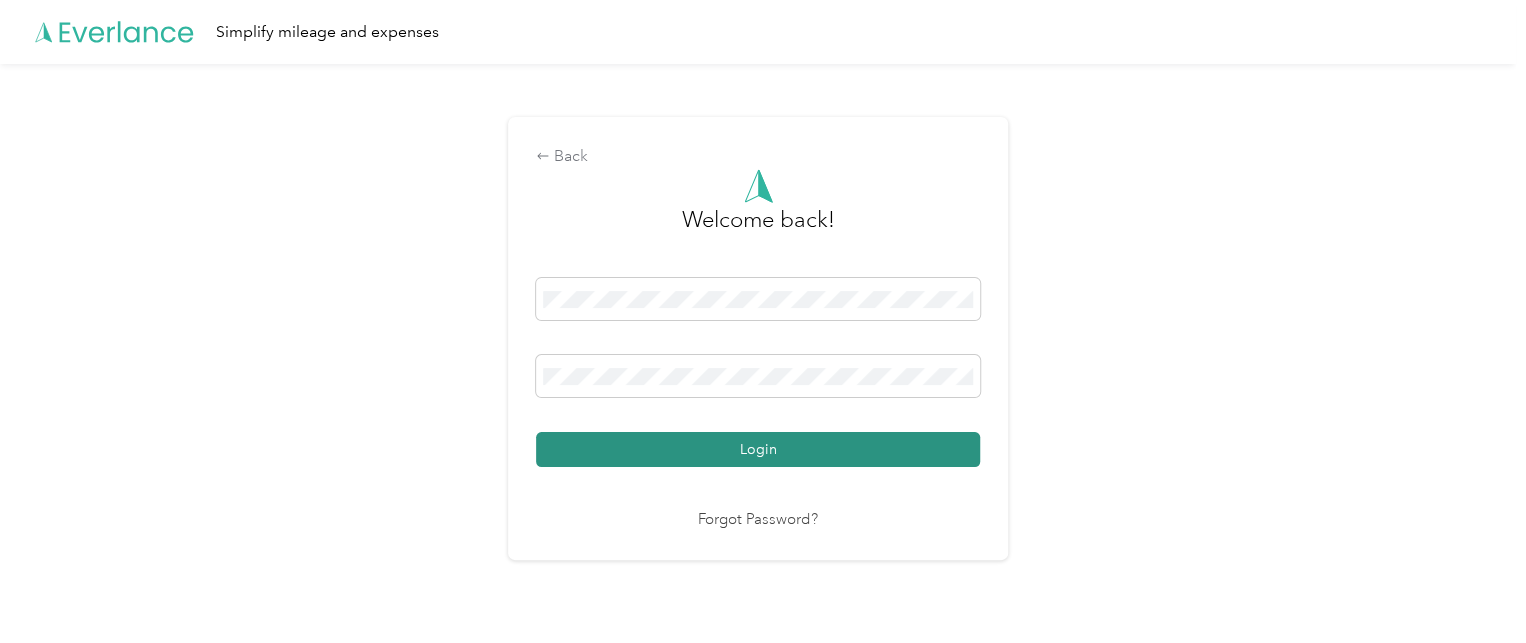 click on "Login" at bounding box center [758, 449] 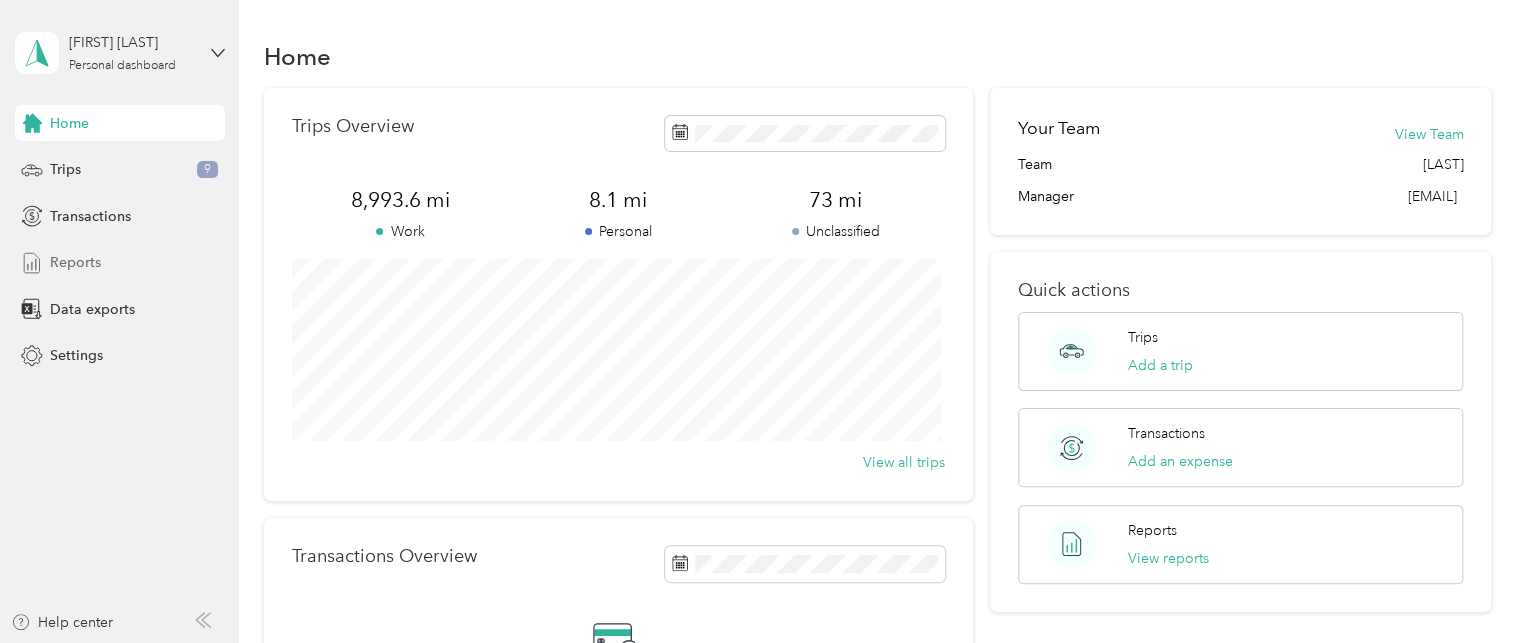 click on "Reports" at bounding box center [75, 262] 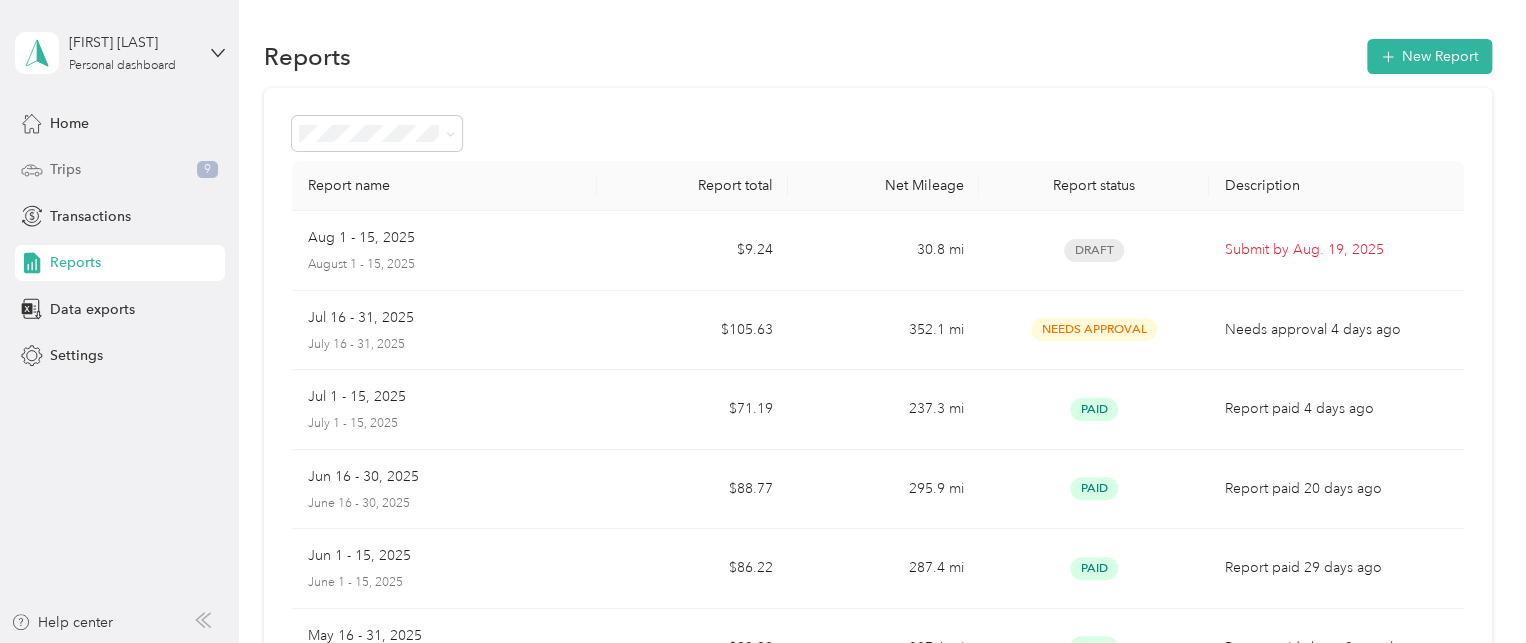 click on "Trips" at bounding box center [65, 169] 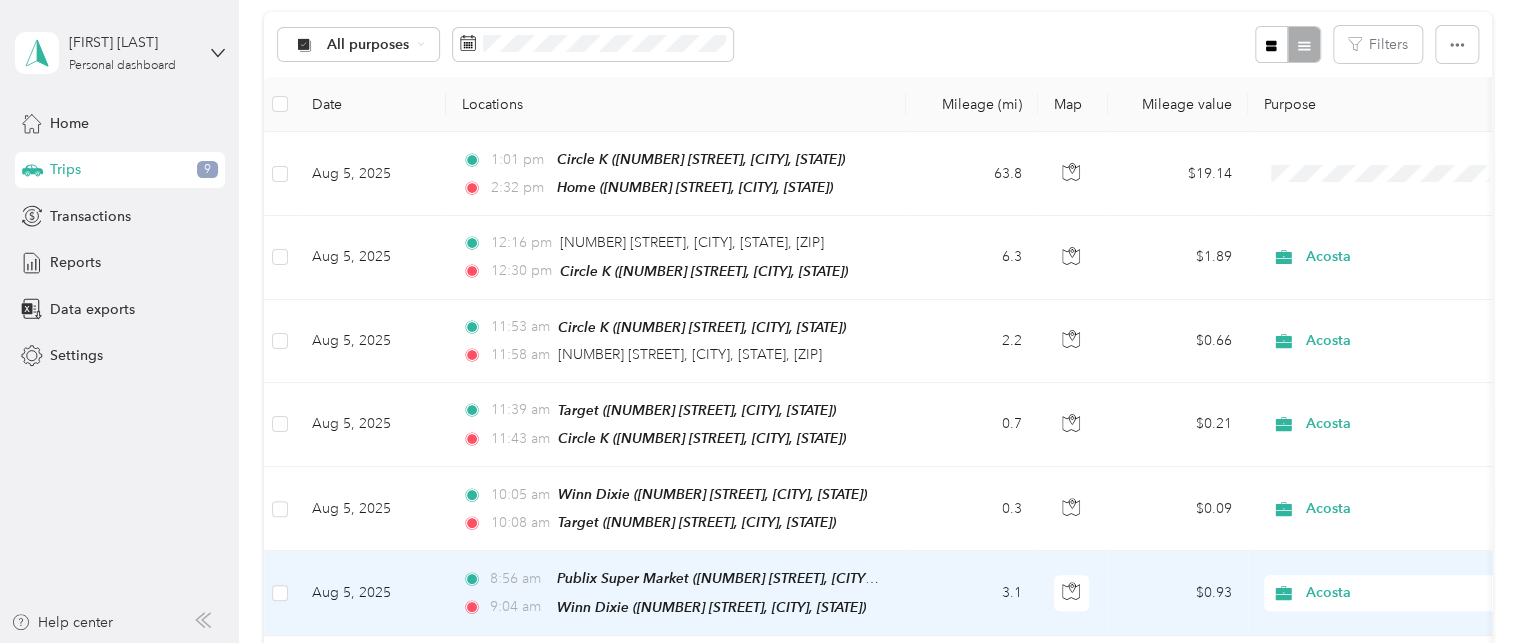 scroll, scrollTop: 200, scrollLeft: 0, axis: vertical 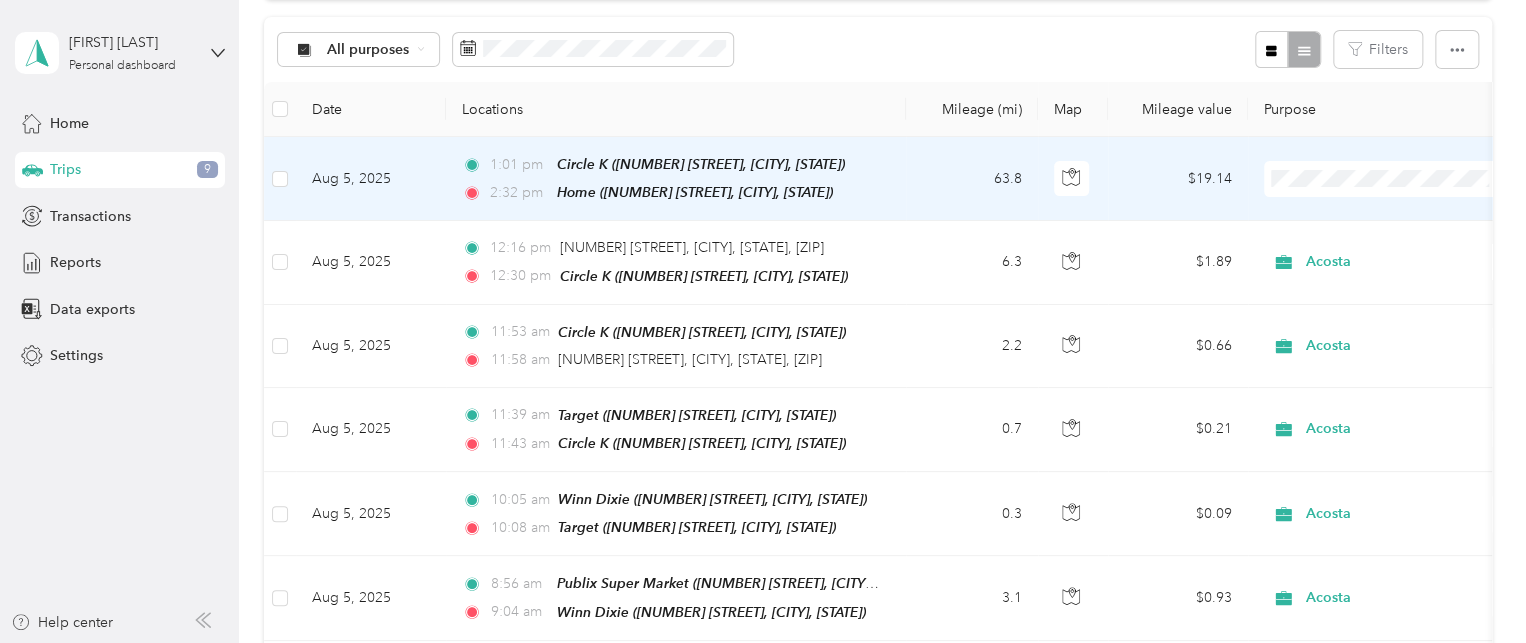 click on "Acosta" at bounding box center [1405, 209] 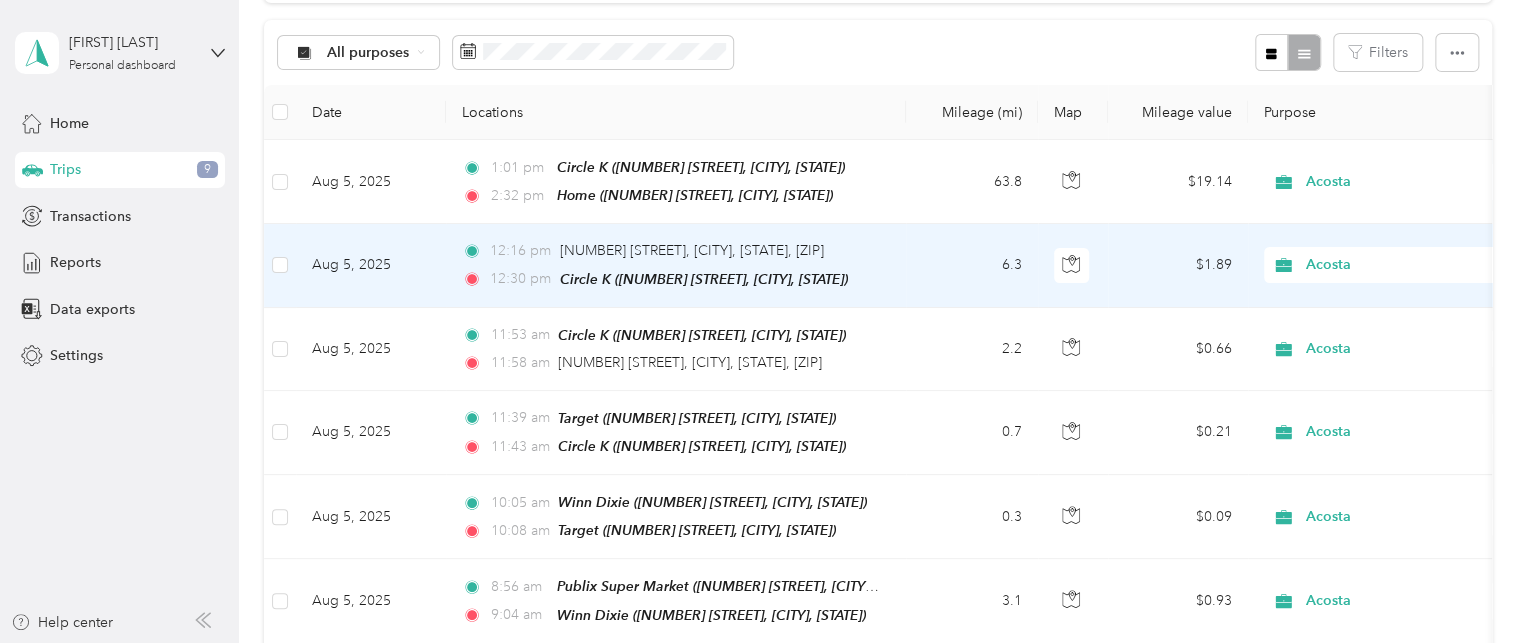 scroll, scrollTop: 200, scrollLeft: 0, axis: vertical 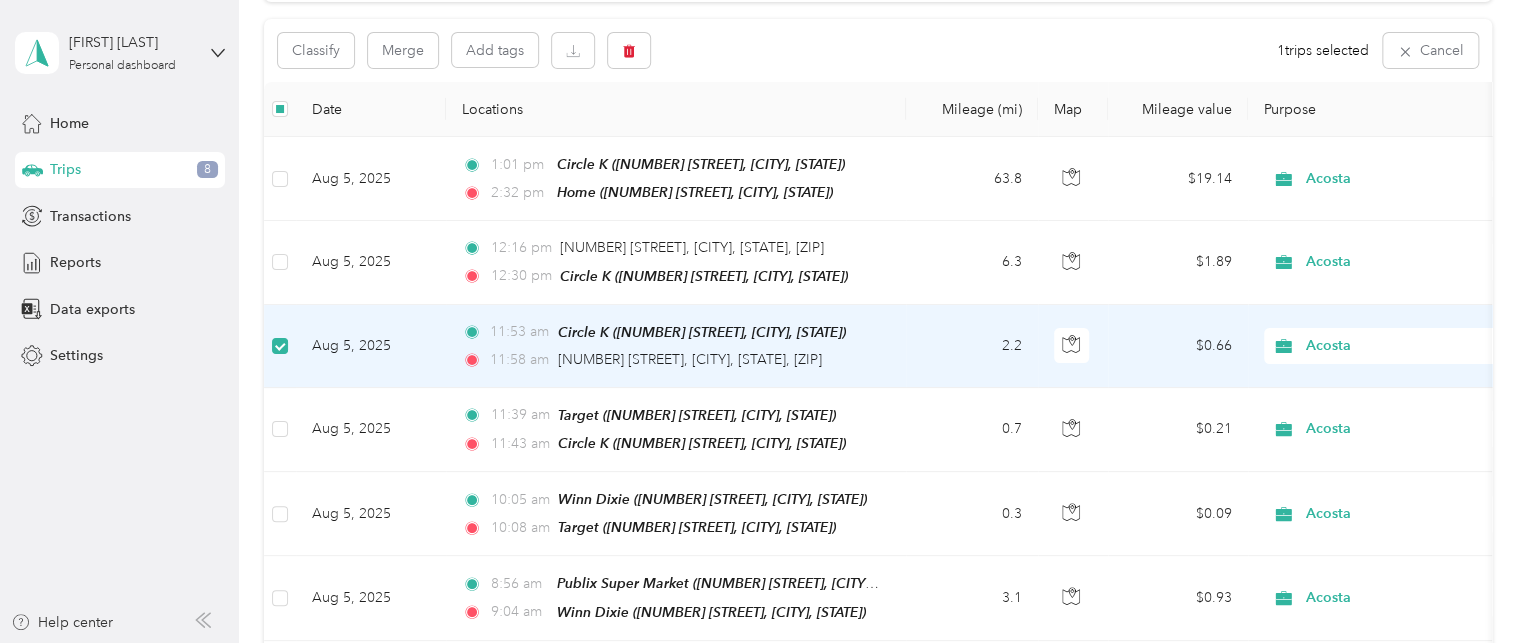 click on "[TIME] Circle K ([NUMBER] [STREET], [CITY], [STATE]) [TIME] [NUMBER] [STREET], [CITY], [STATE], [ZIP]" at bounding box center (672, 346) 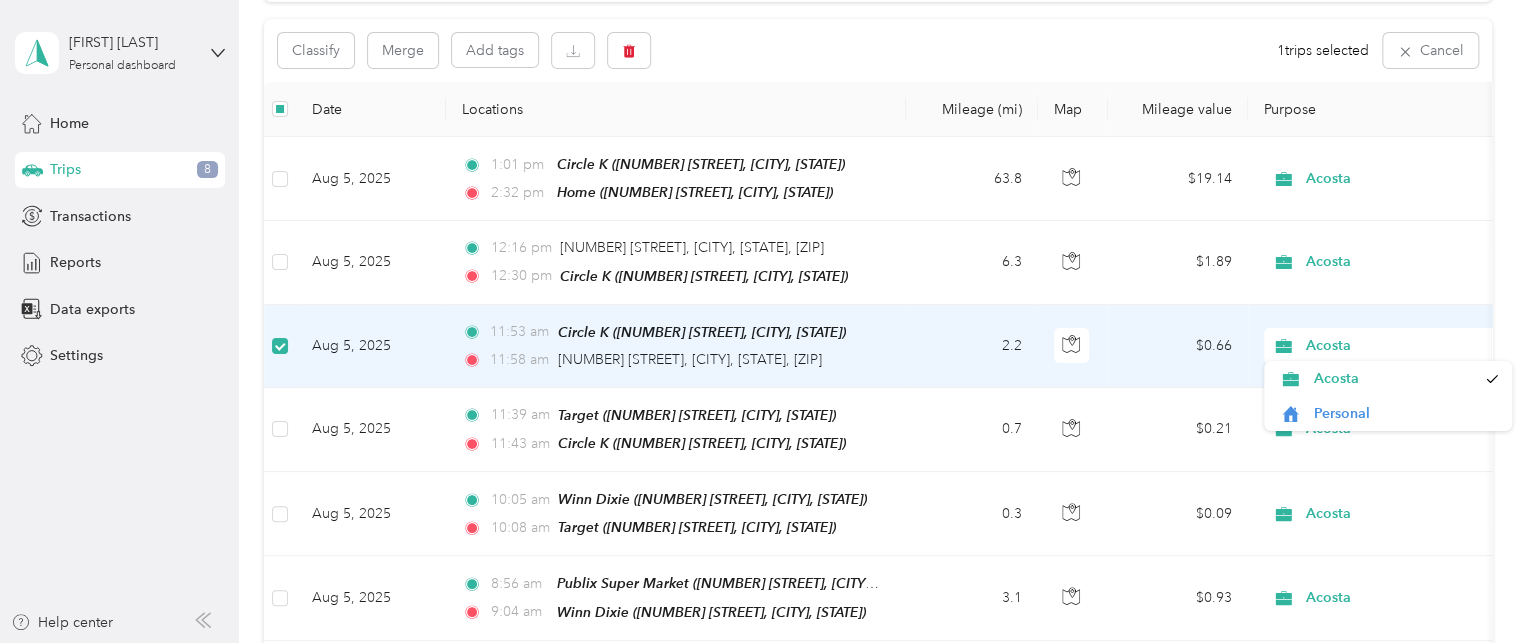click on "Acosta" at bounding box center (1397, 346) 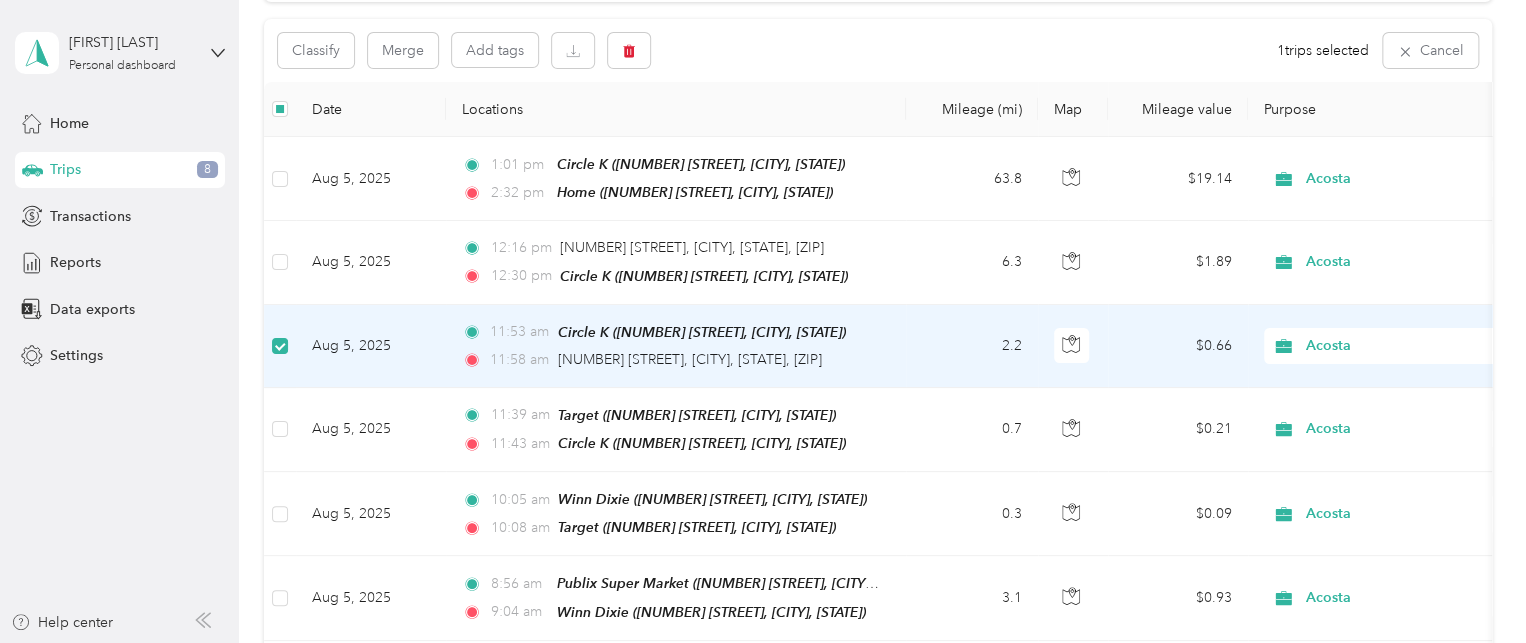 click on "[TIME] Circle K ([NUMBER] [STREET], [CITY], [STATE]) [TIME] [NUMBER] [STREET], [CITY], [STATE], [ZIP]" at bounding box center [672, 346] 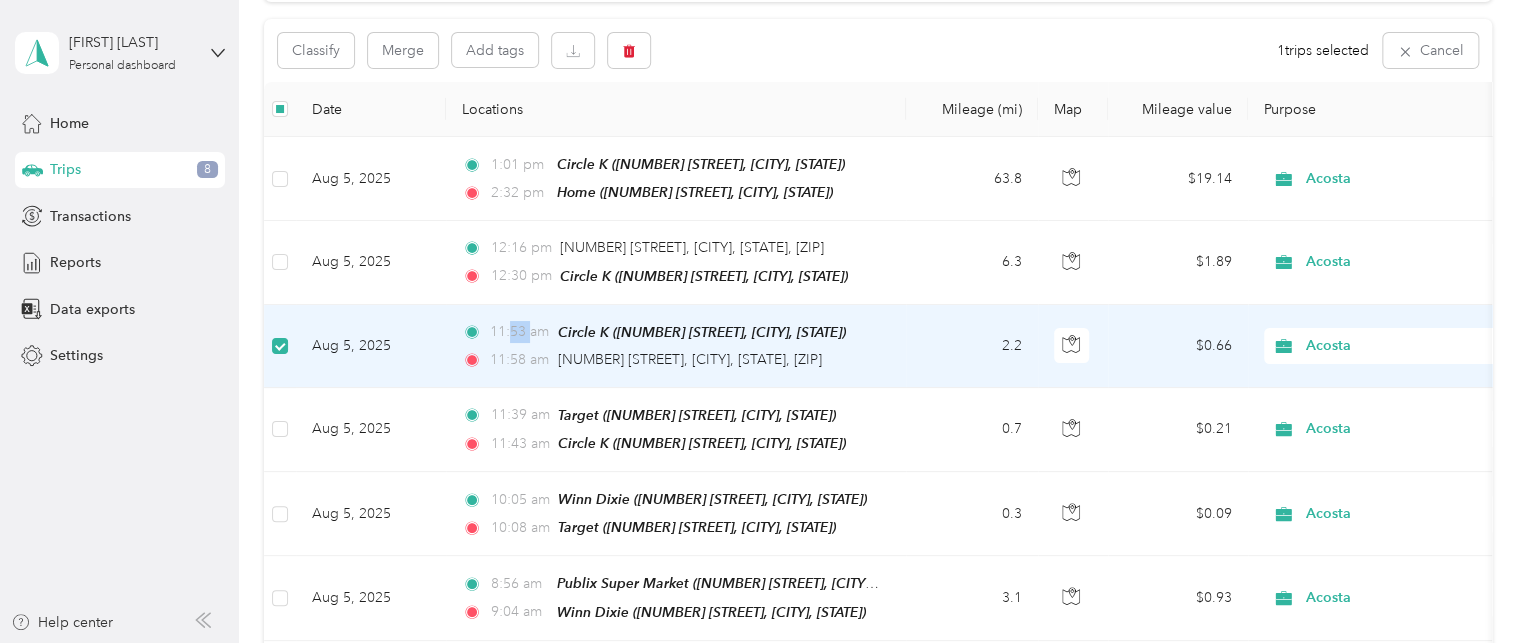 click on "11:53 am" at bounding box center [519, 332] 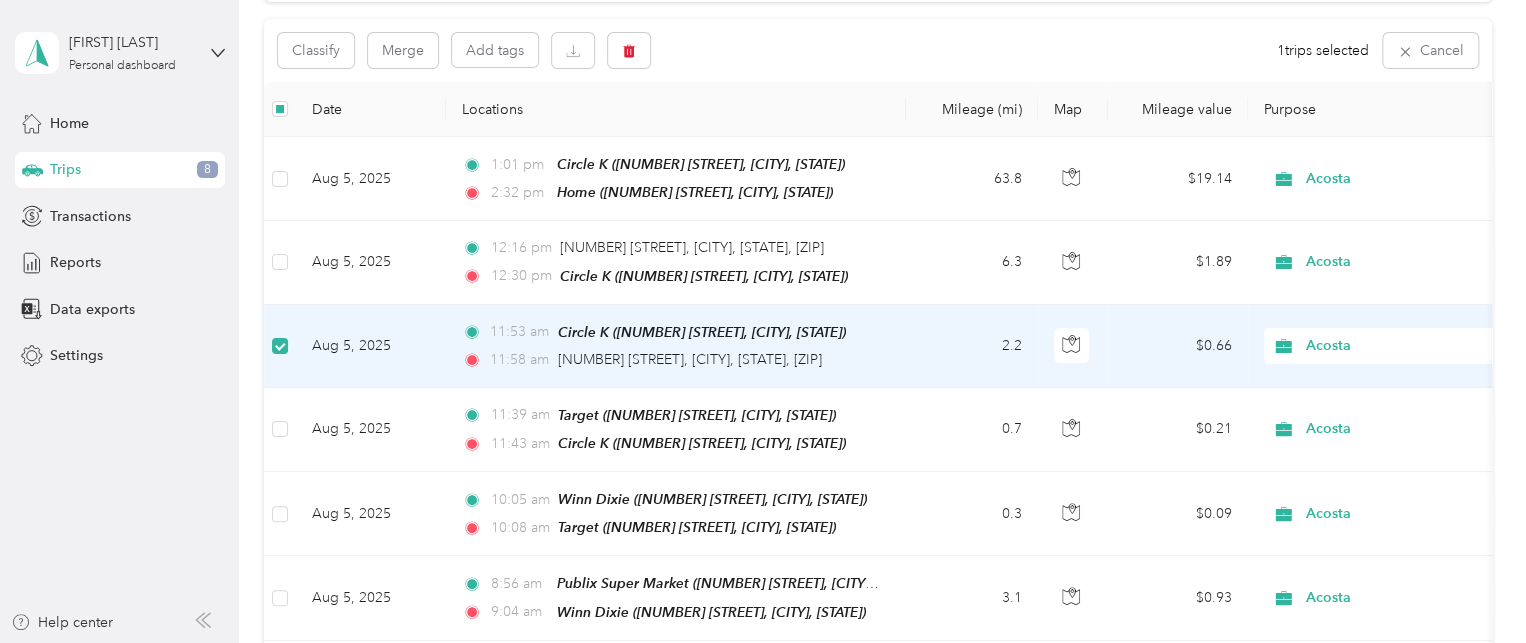 click on "Trips" at bounding box center (65, 169) 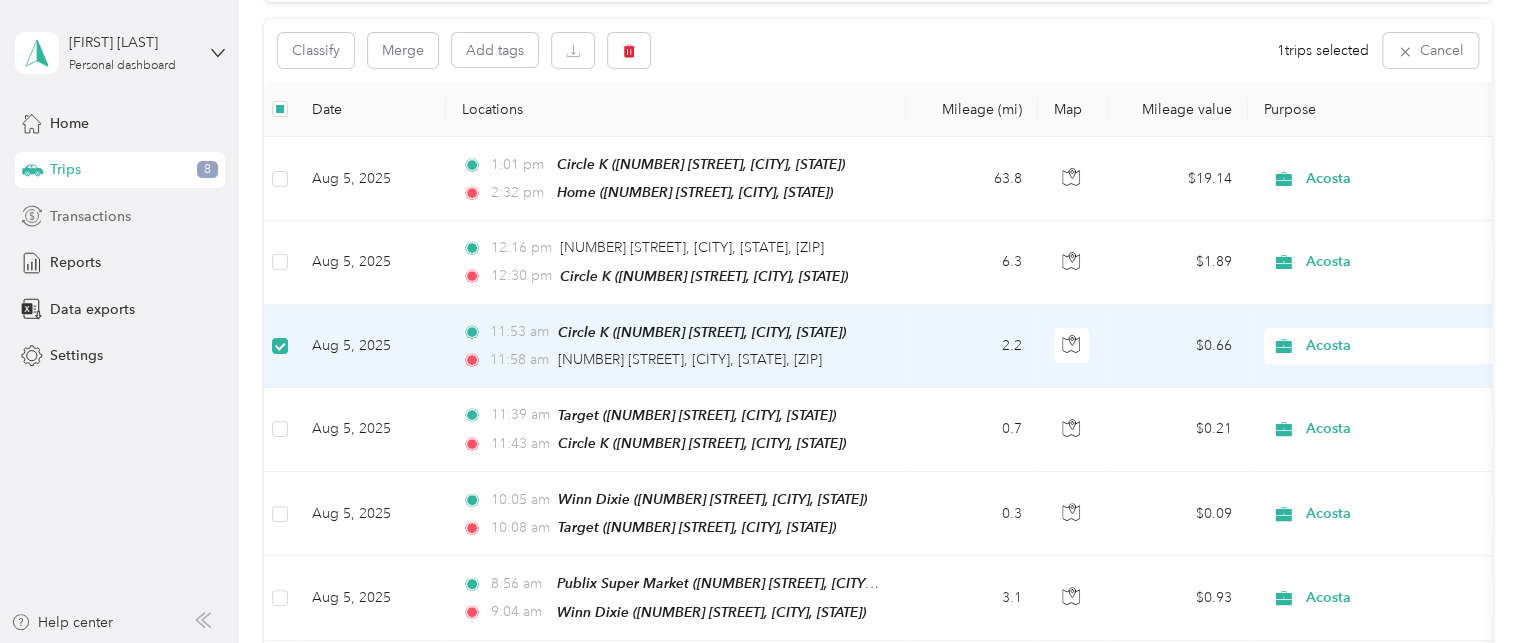 click on "Transactions" at bounding box center [90, 216] 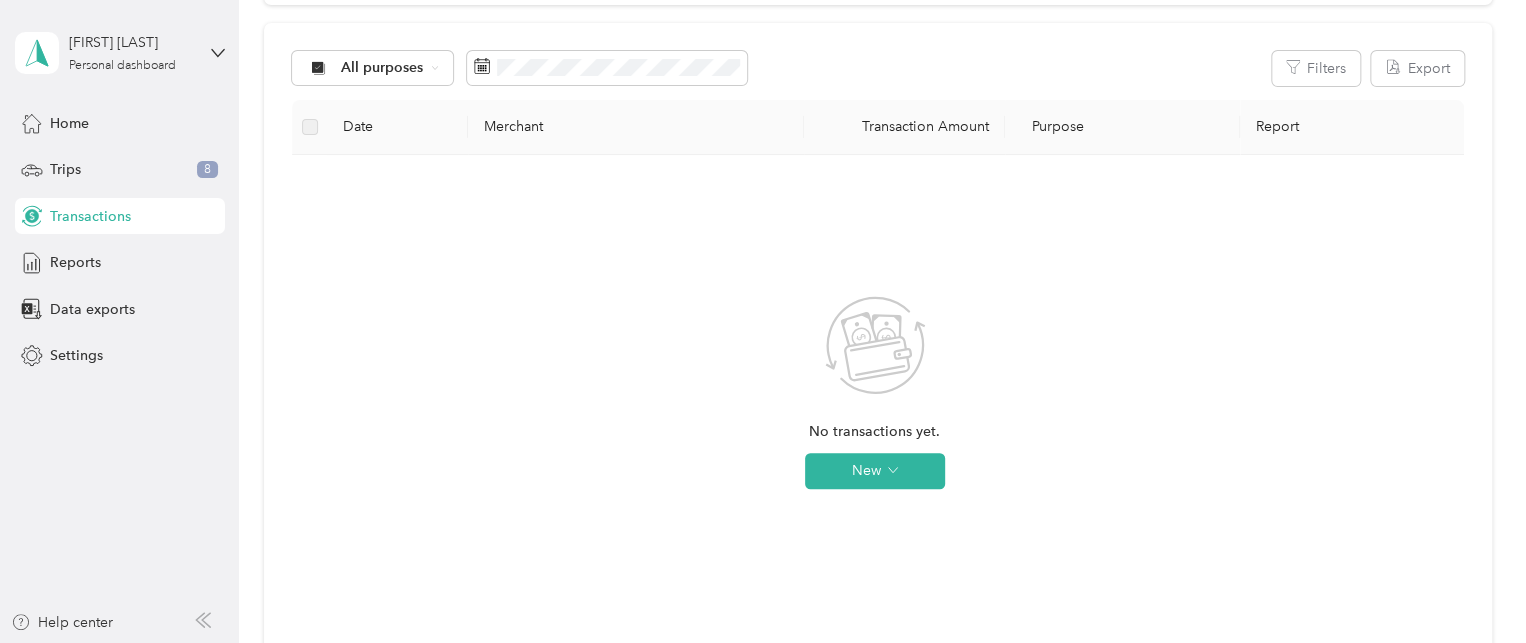 click on "Transactions" at bounding box center (90, 216) 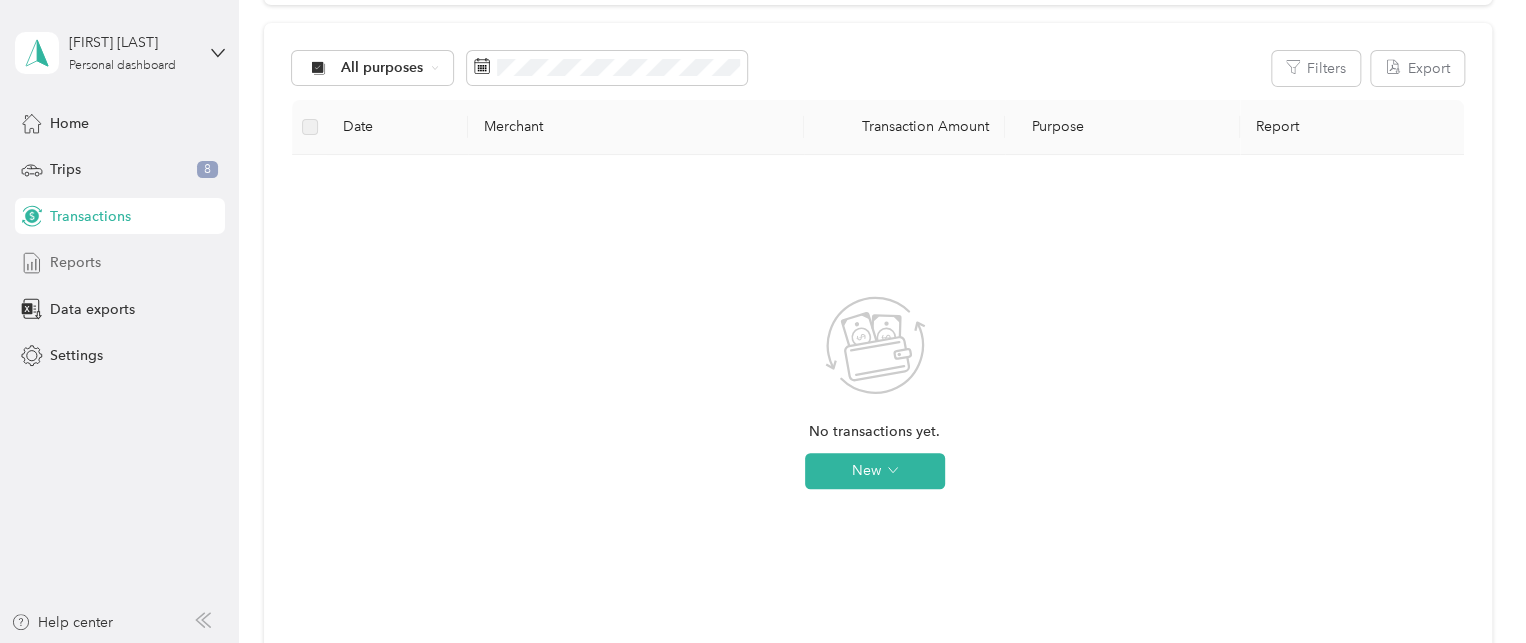 click on "Reports" at bounding box center [75, 262] 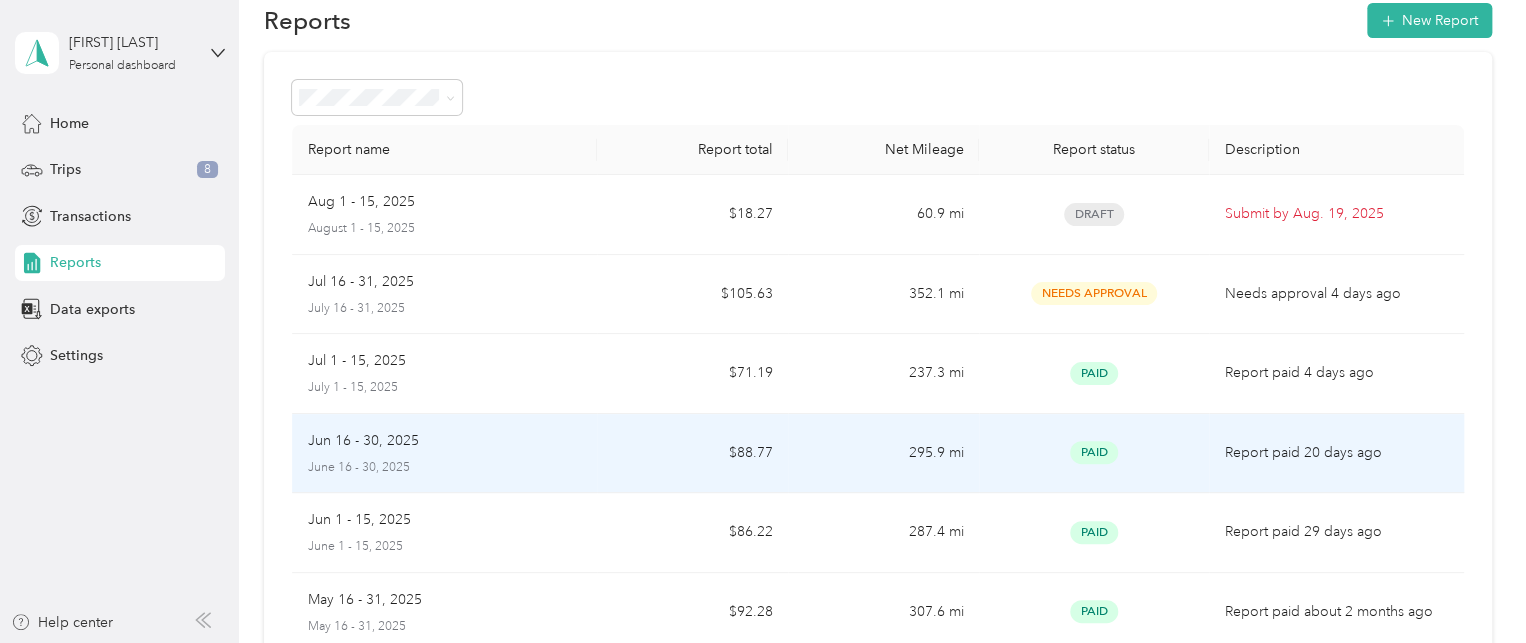 scroll, scrollTop: 0, scrollLeft: 0, axis: both 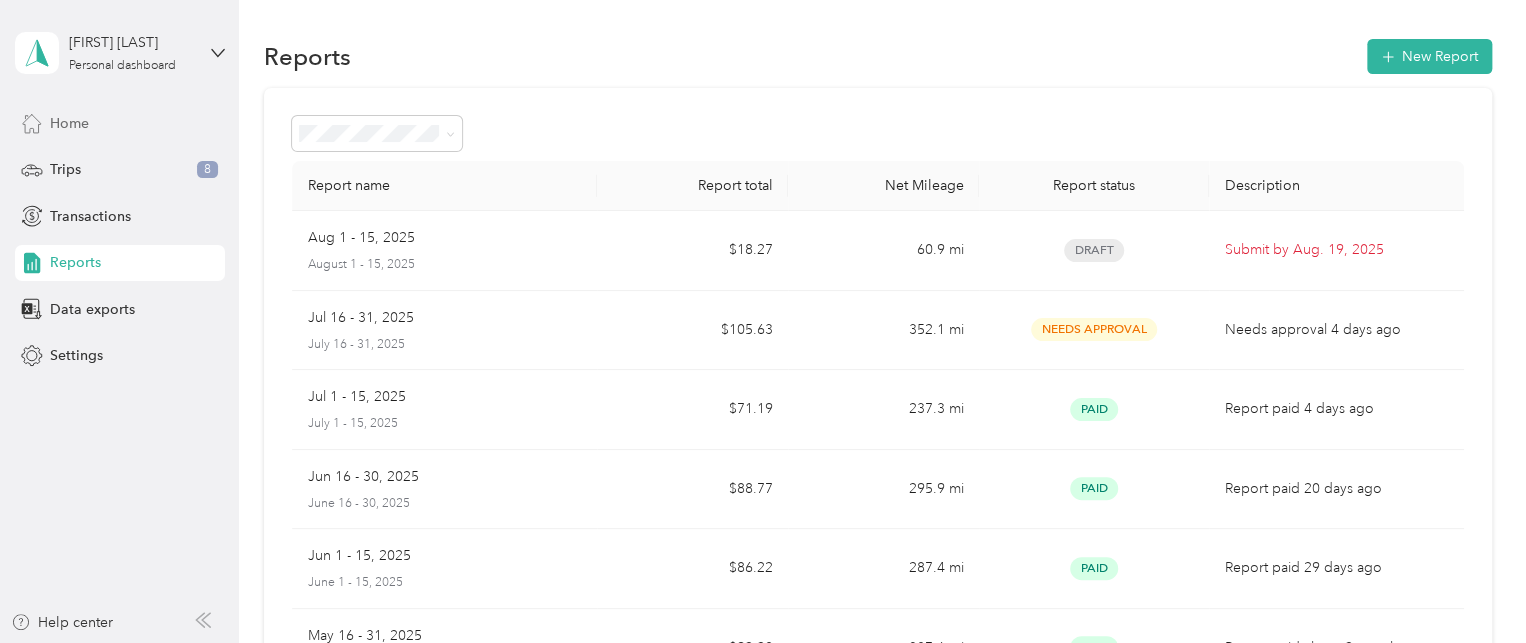 click on "Home" at bounding box center (69, 123) 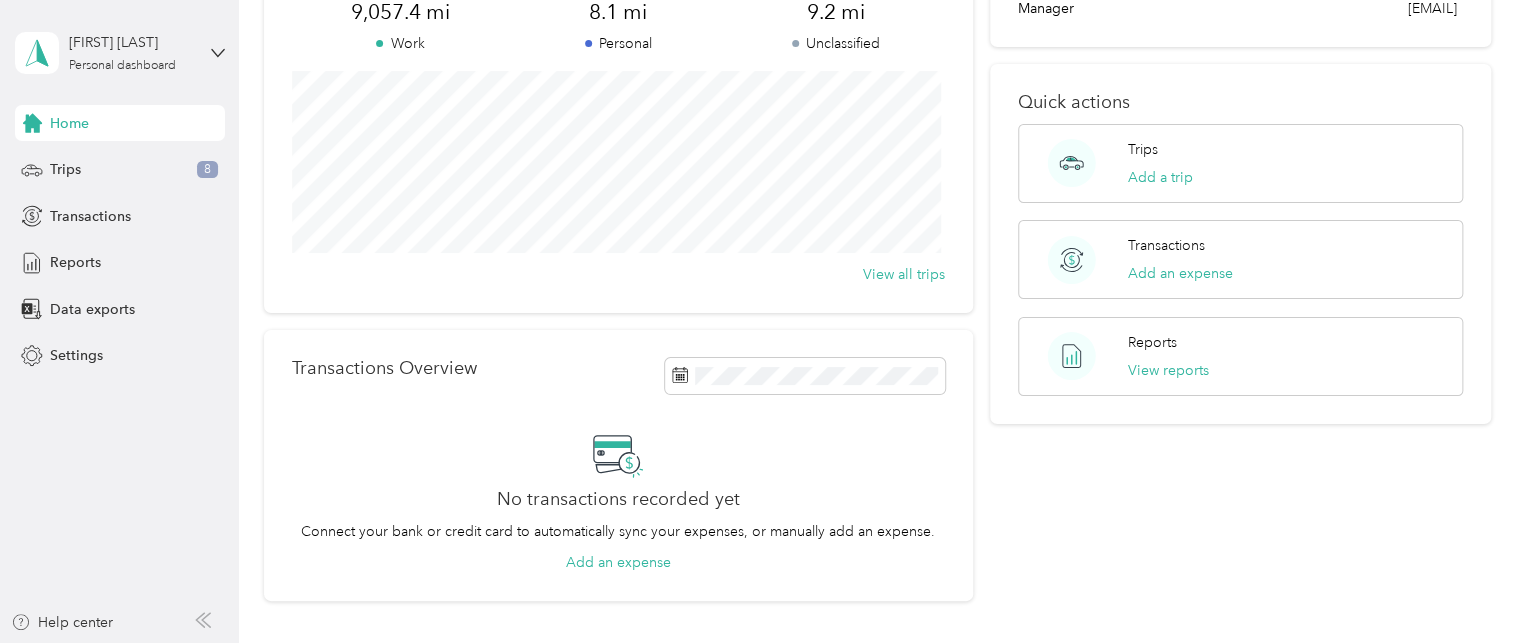 scroll, scrollTop: 352, scrollLeft: 0, axis: vertical 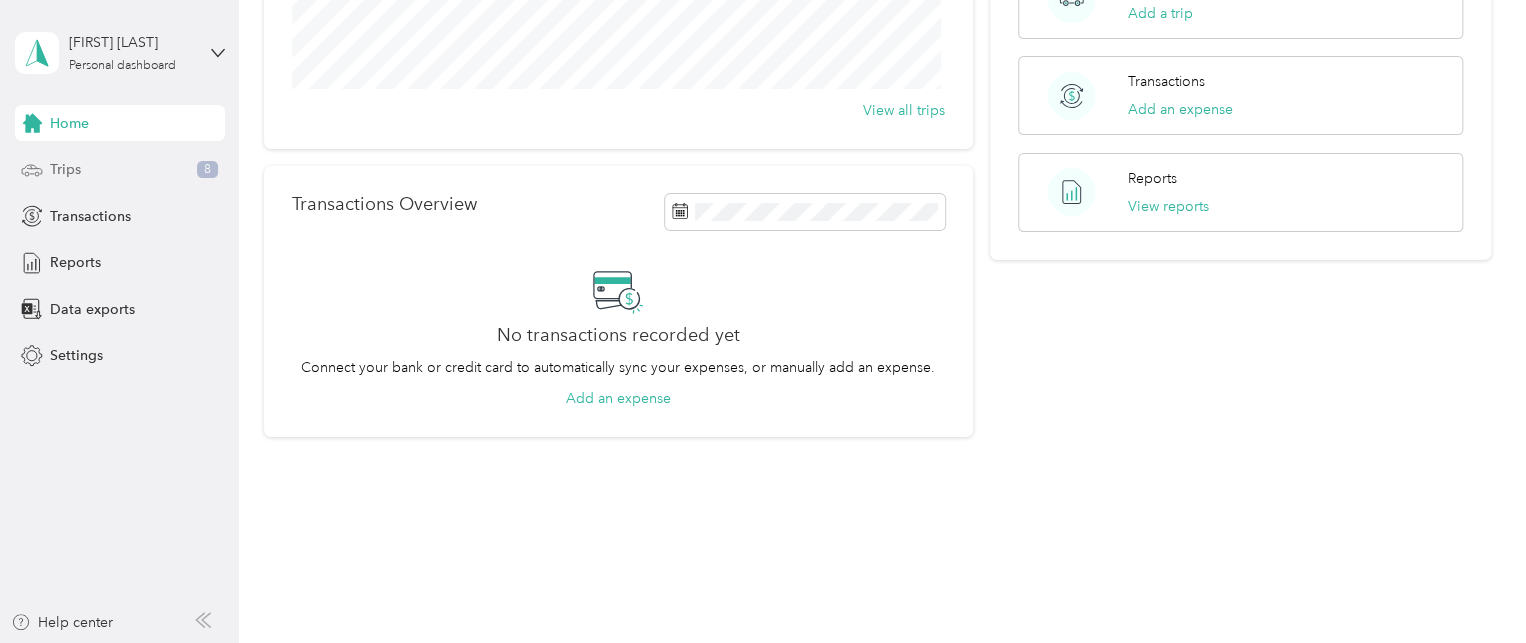 click on "Trips" at bounding box center (65, 169) 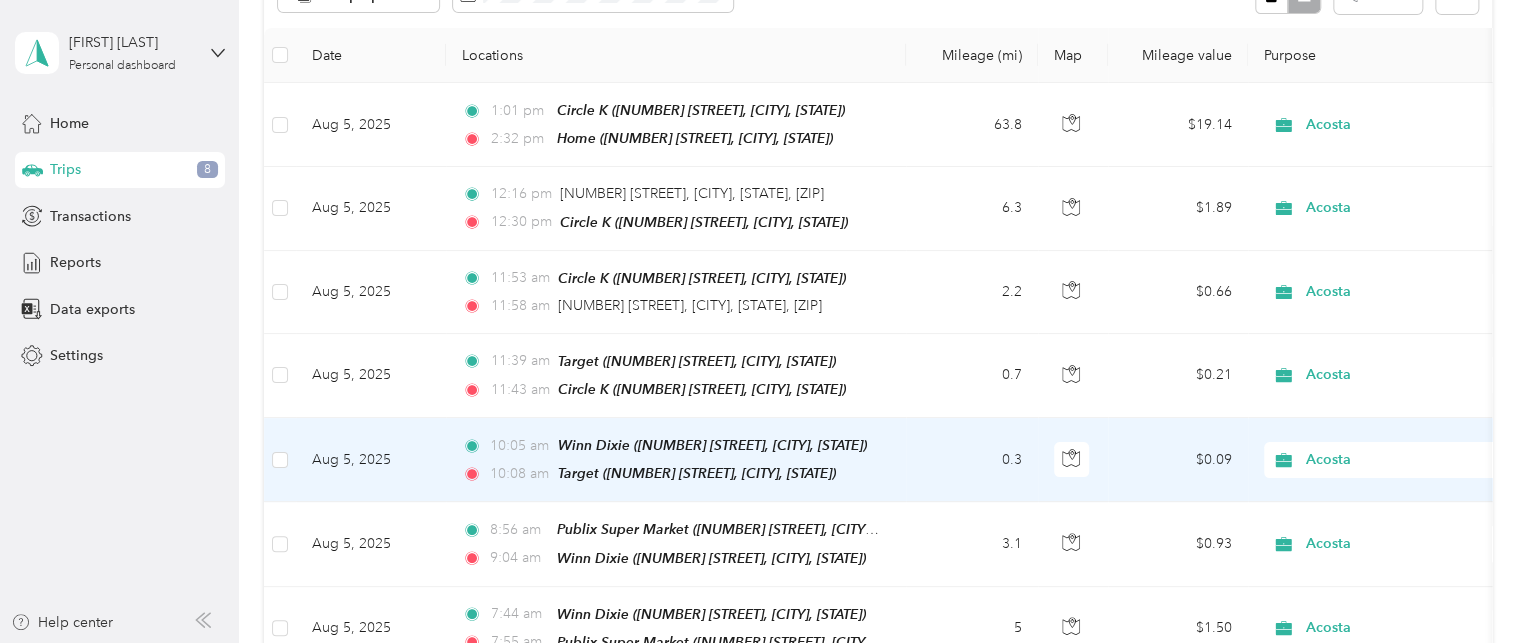 scroll, scrollTop: 152, scrollLeft: 0, axis: vertical 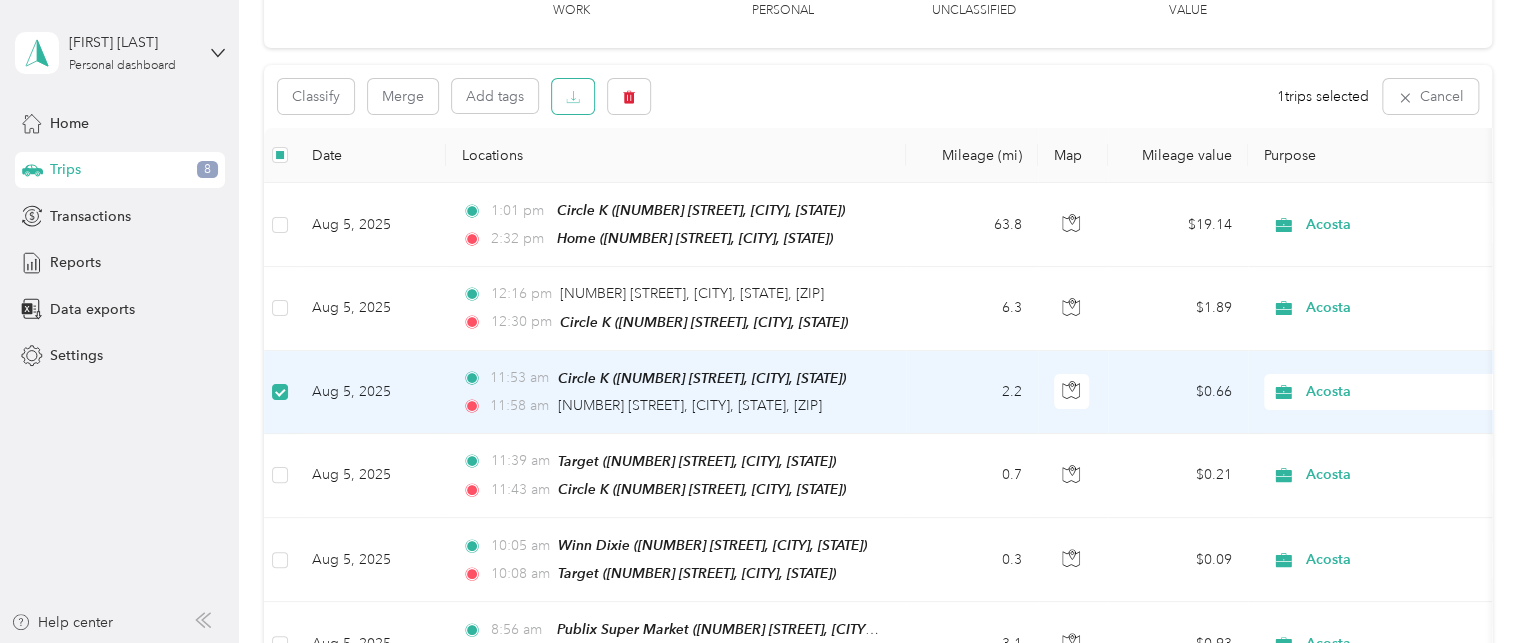click 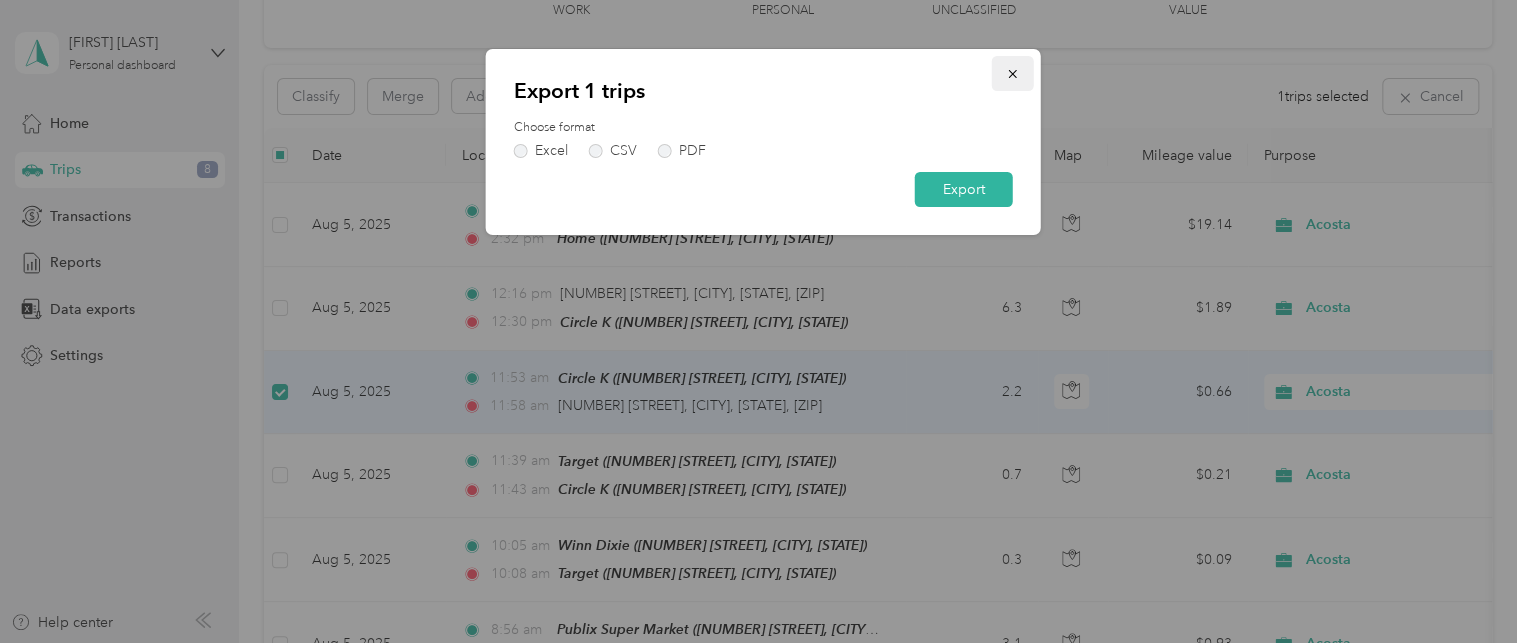 click 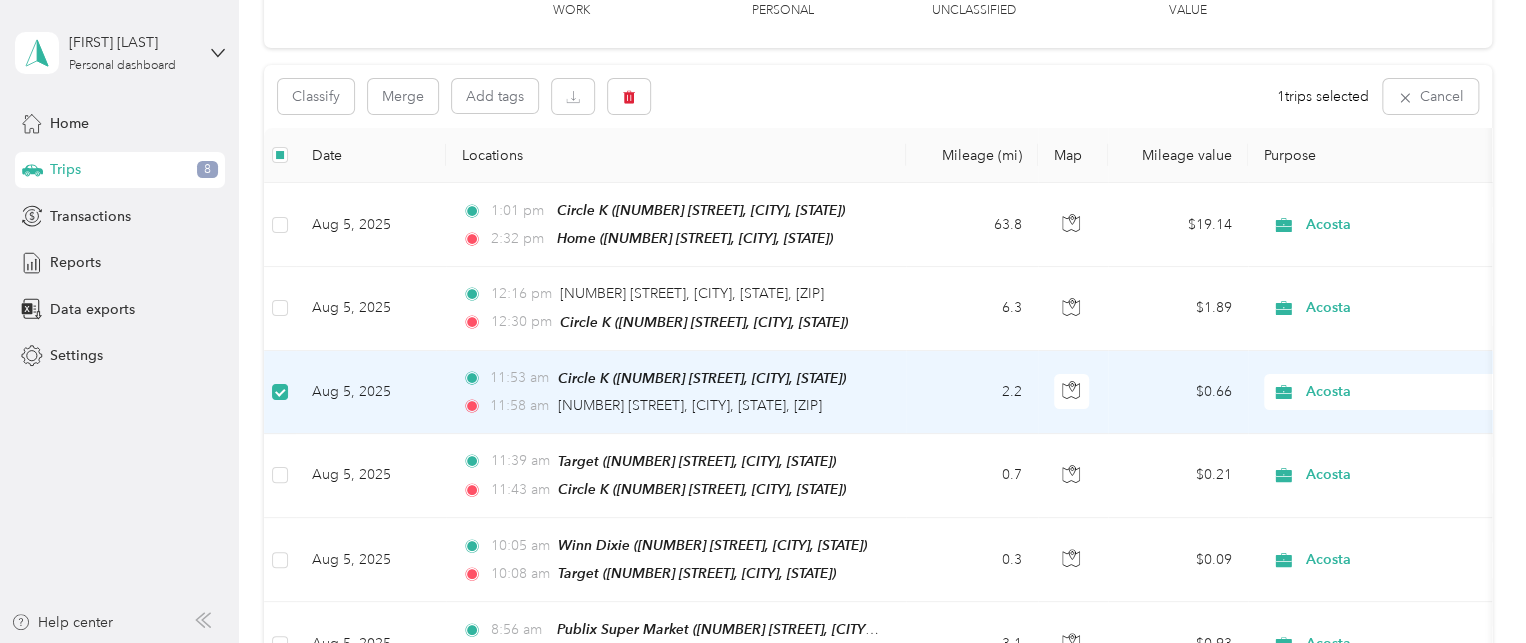 click on "[TIME] Circle K ([NUMBER] [STREET], [CITY], [STATE]) [TIME] [NUMBER] [STREET], [CITY], [STATE], [ZIP]" at bounding box center [672, 392] 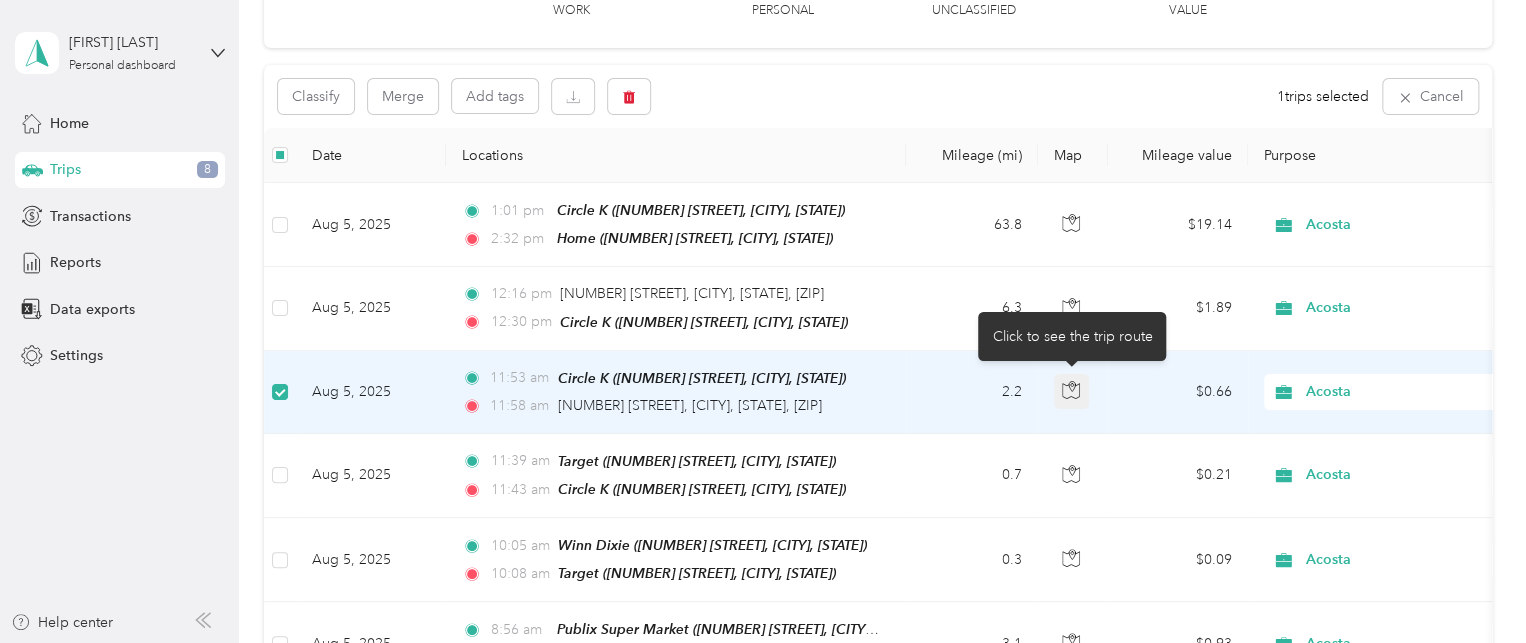 click 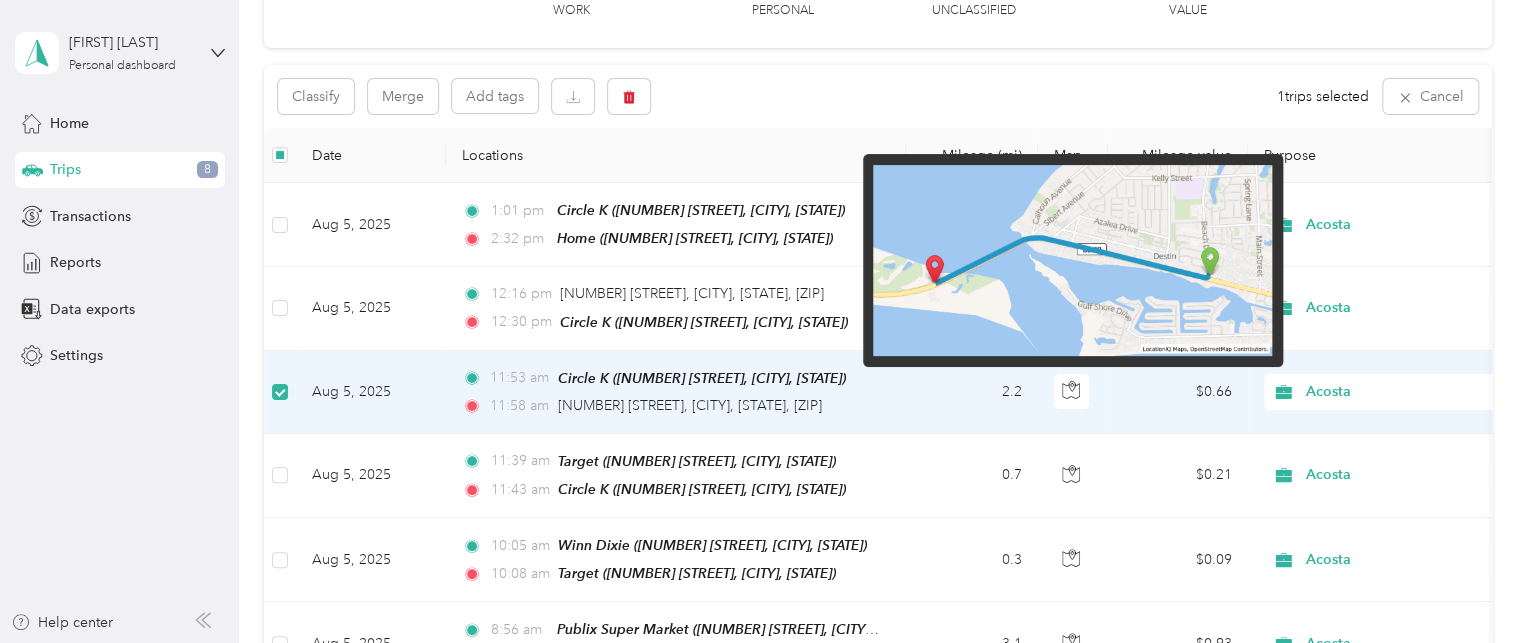 click at bounding box center (1072, 261) 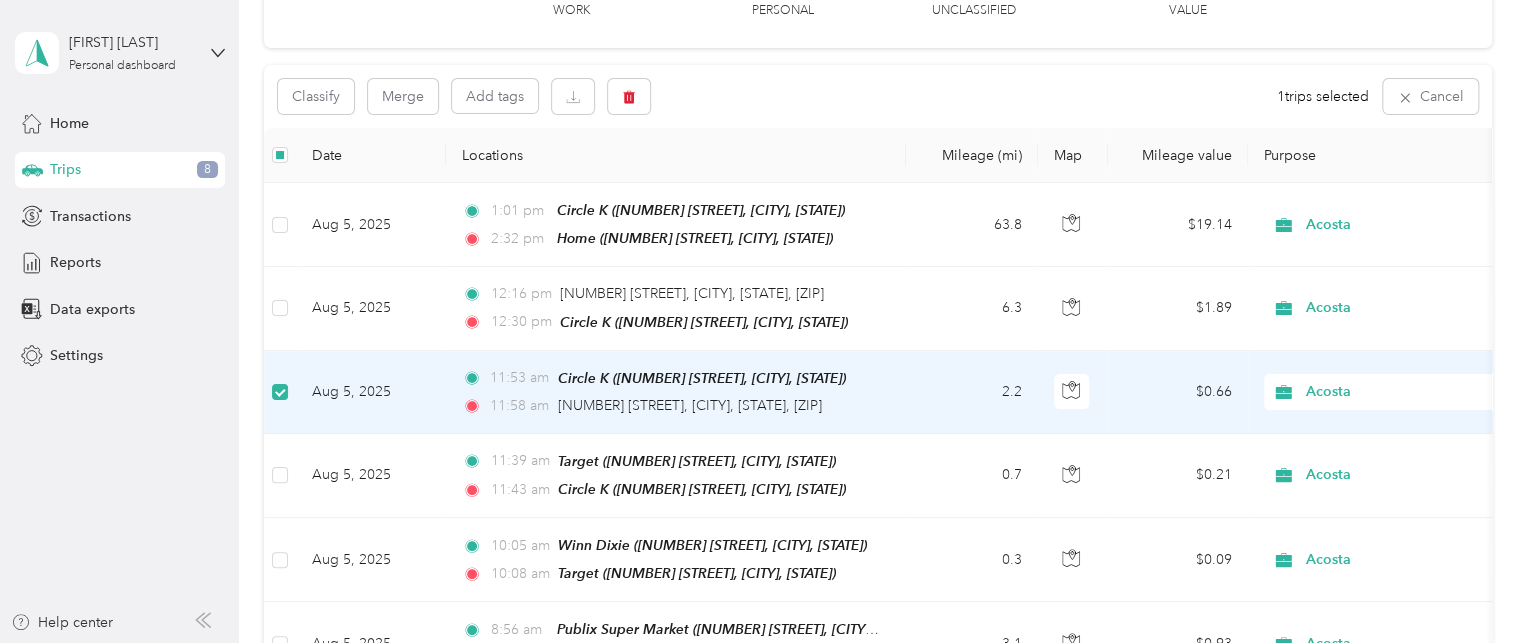 click 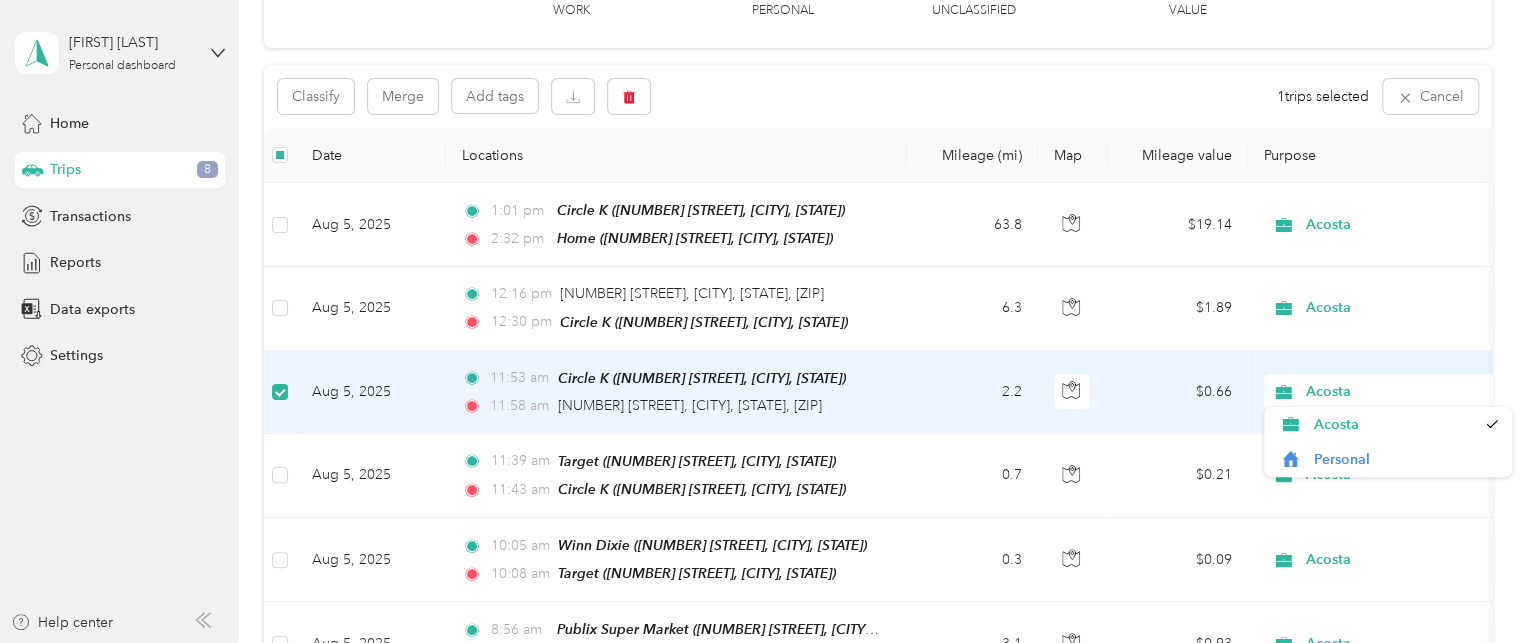 click 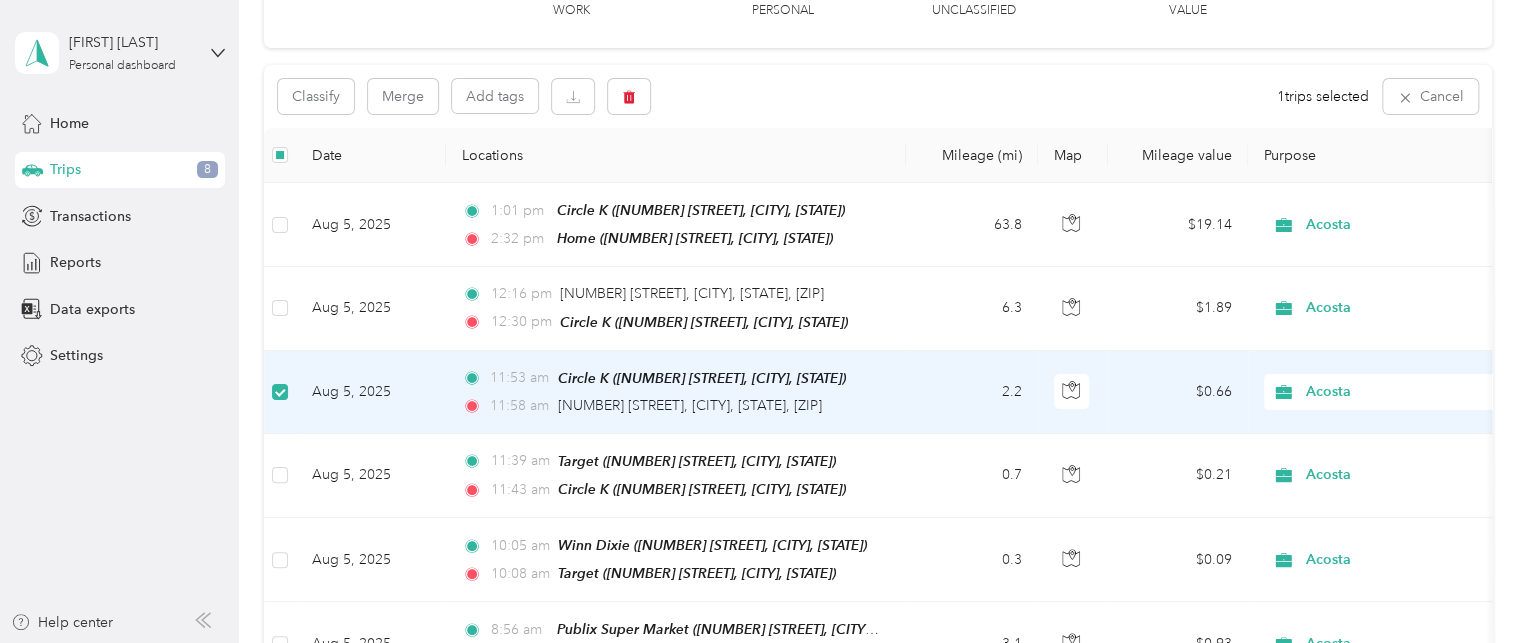 click on "Acosta" at bounding box center (1394, 416) 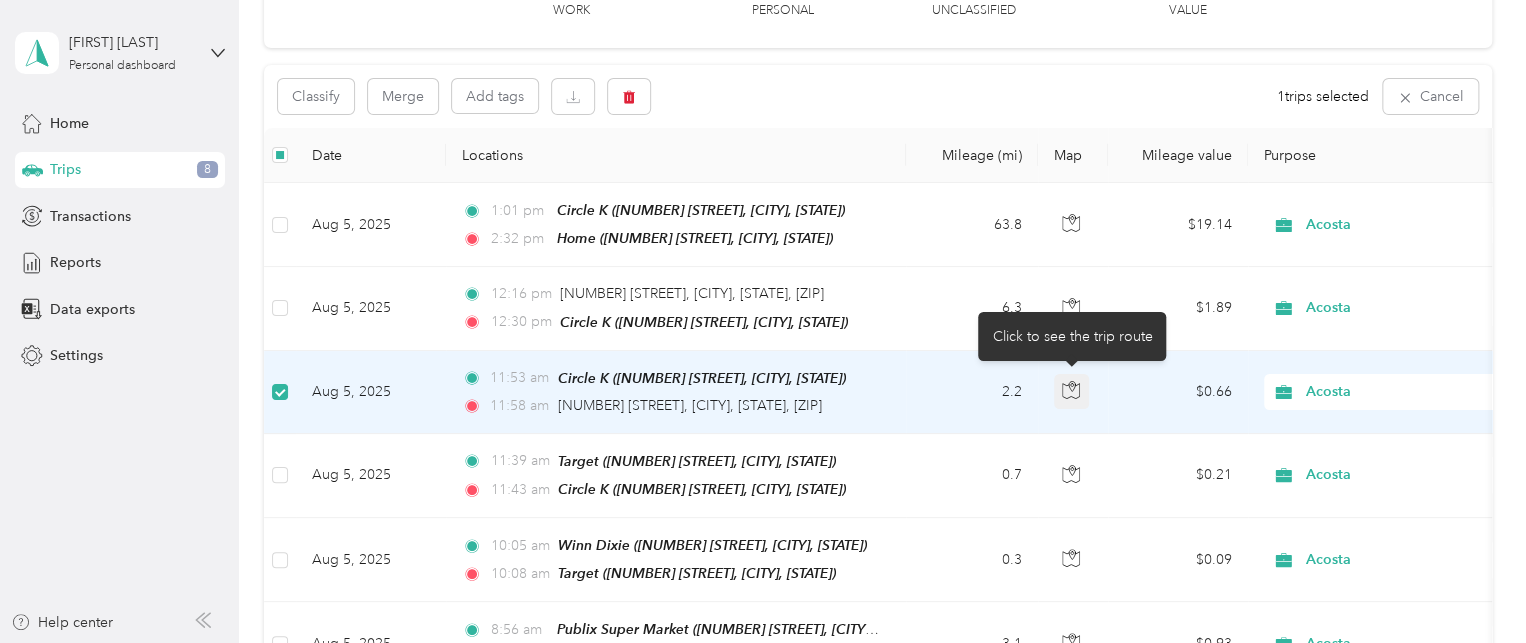click 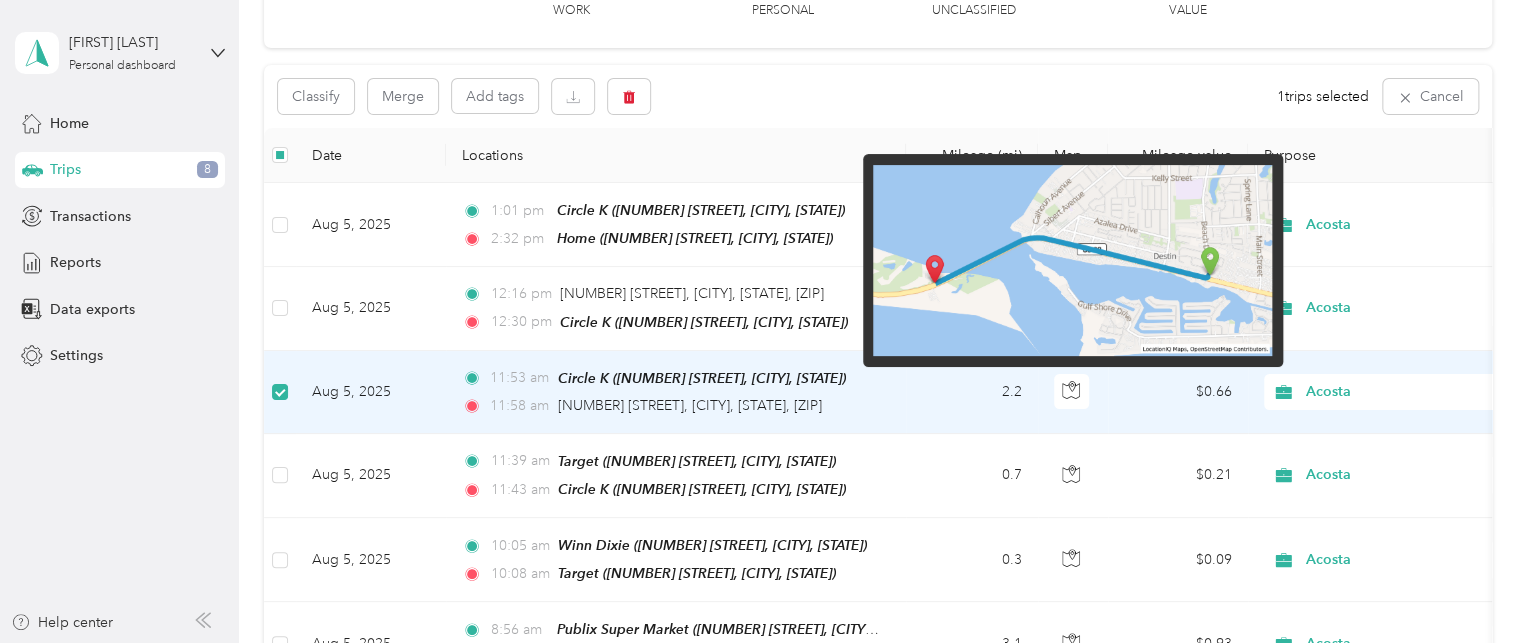 click at bounding box center [1072, 261] 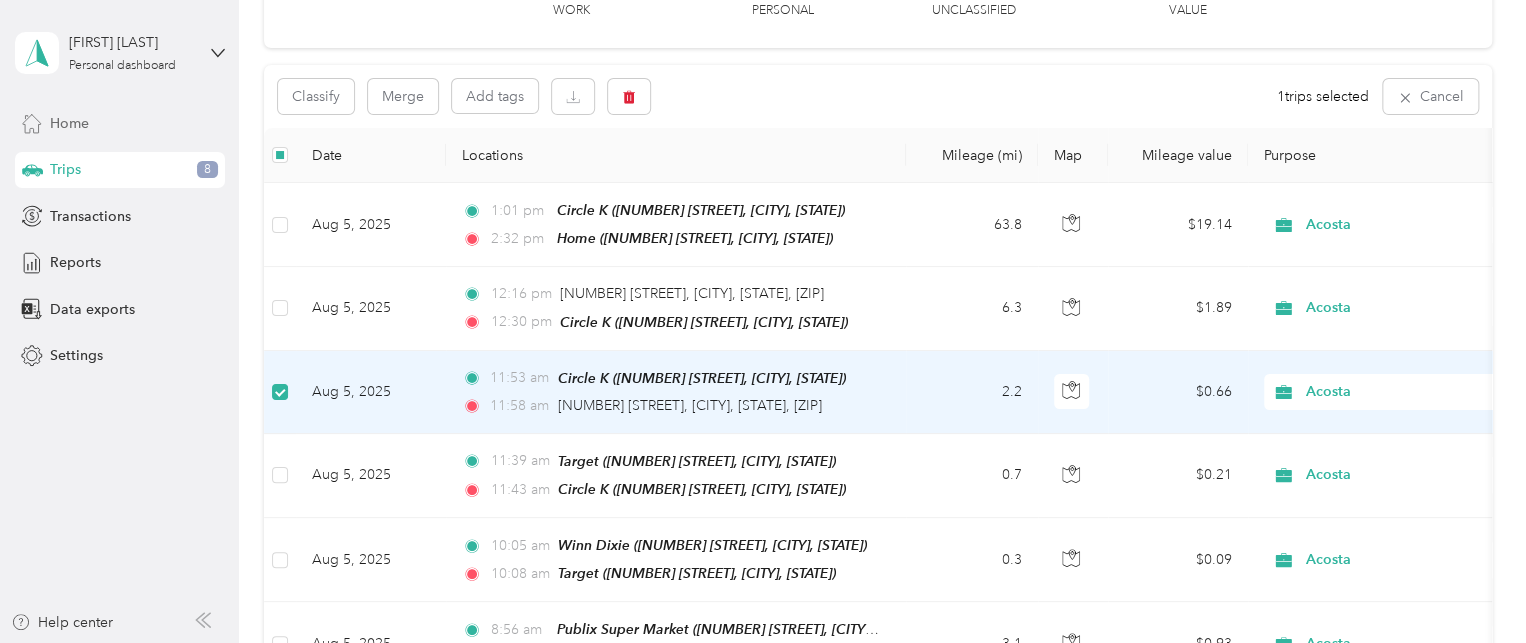 click on "Home" at bounding box center (69, 123) 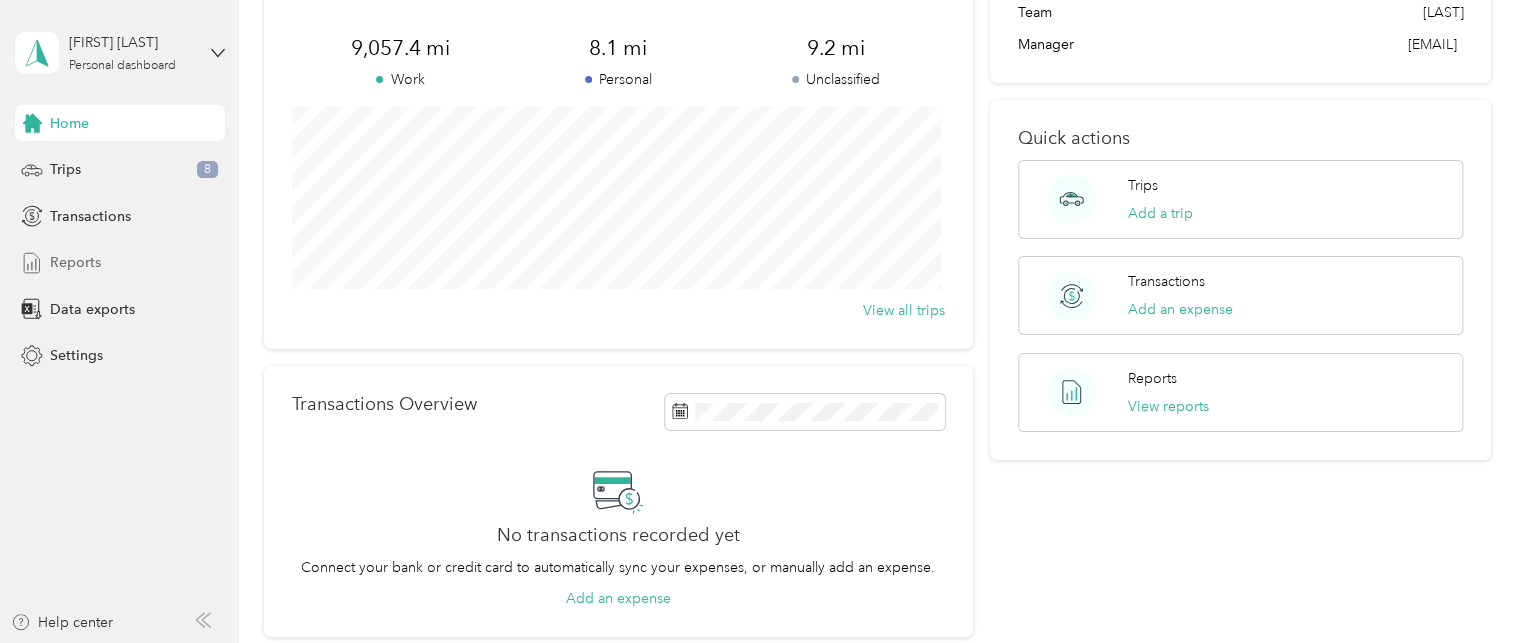 click on "Reports" at bounding box center (75, 262) 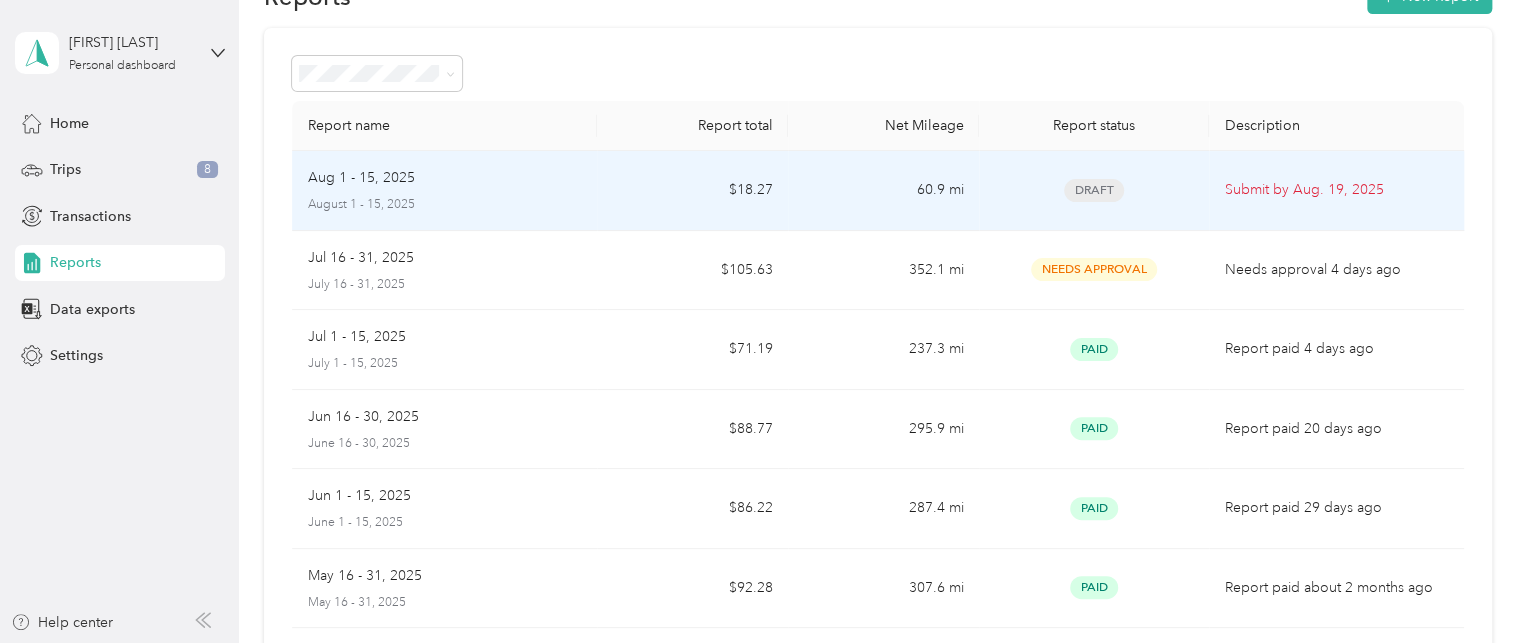 scroll, scrollTop: 52, scrollLeft: 0, axis: vertical 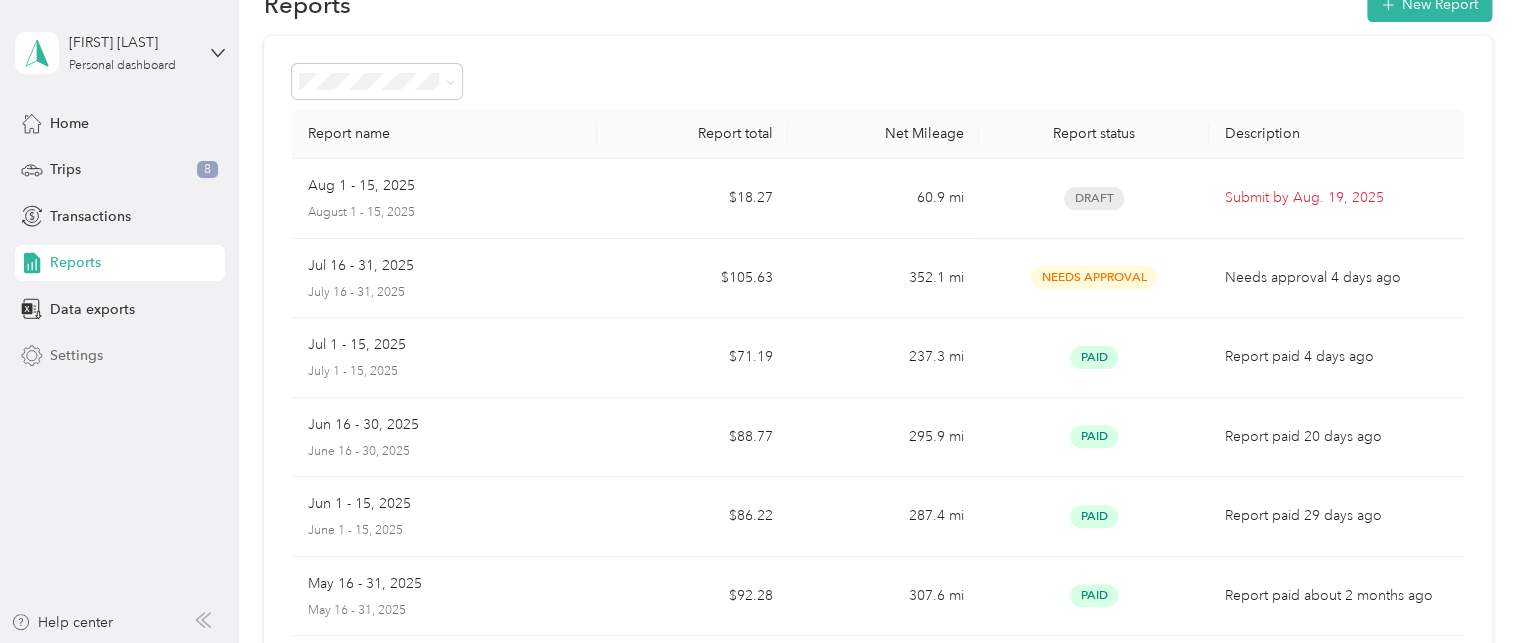 click on "Settings" at bounding box center [76, 355] 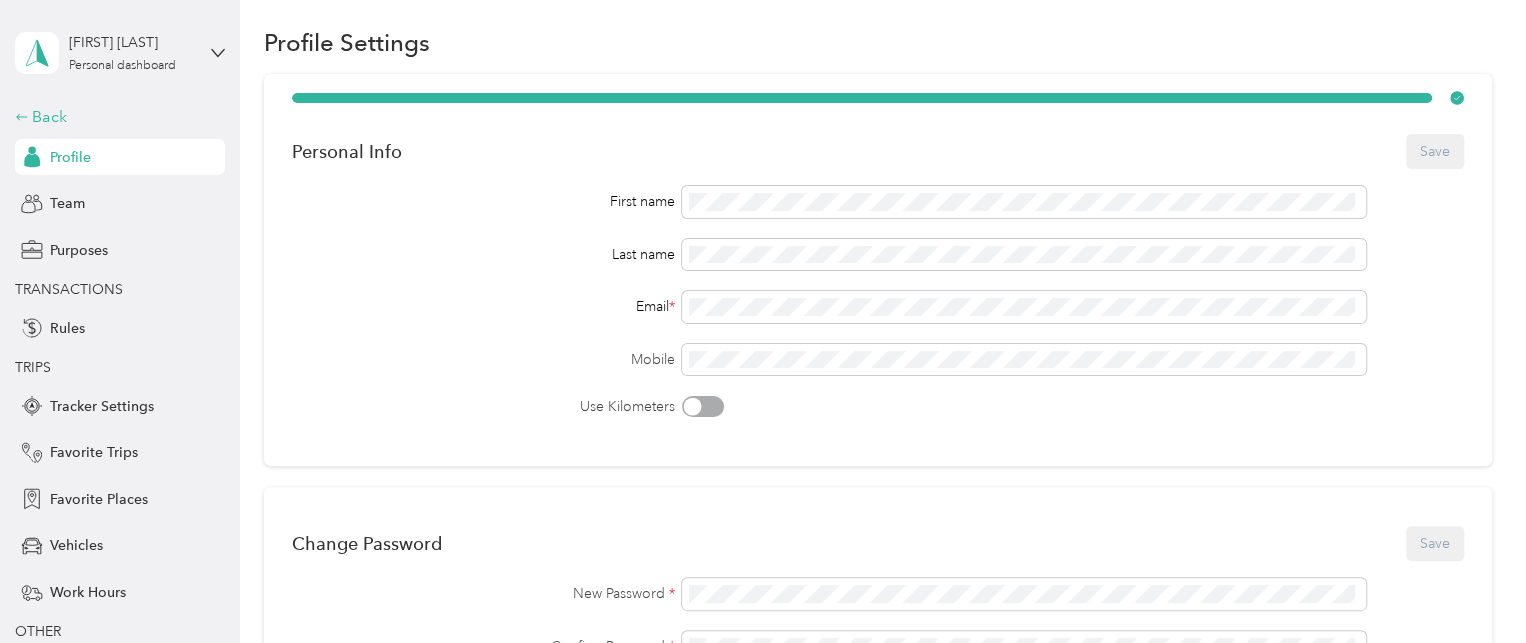 click on "Back" at bounding box center (115, 117) 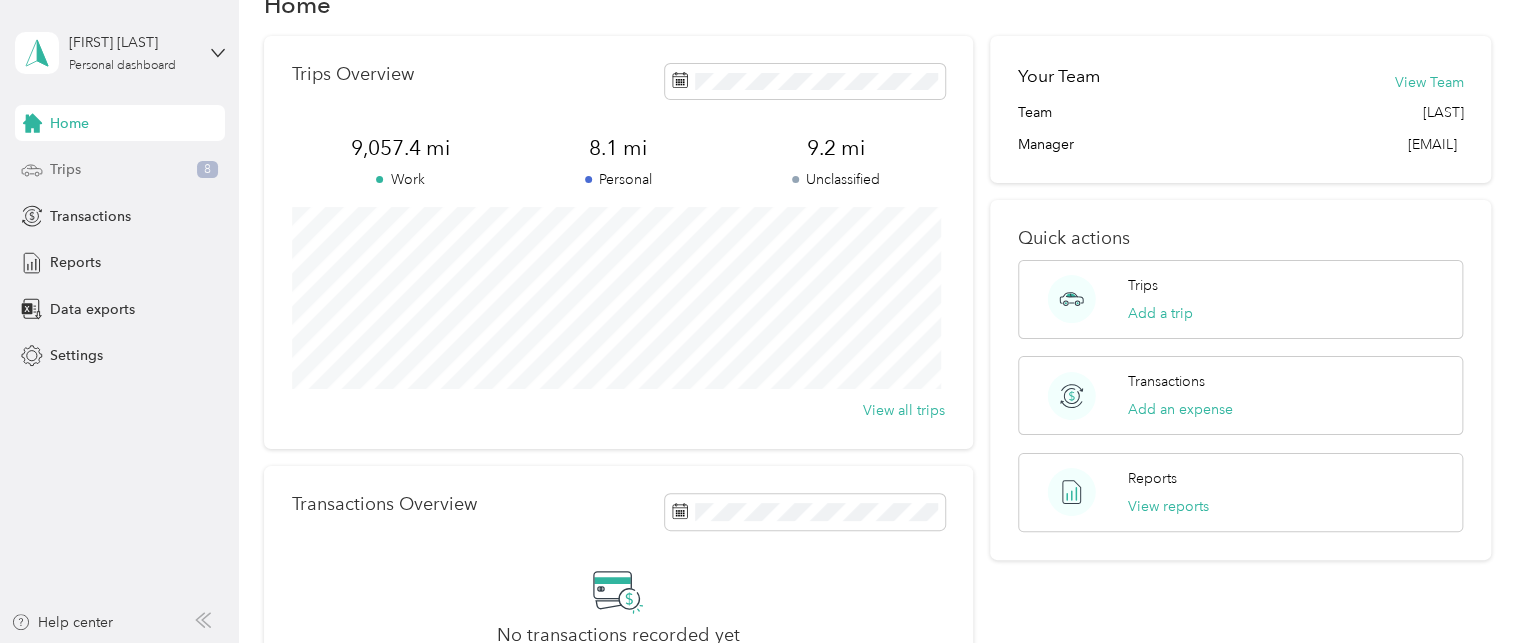 click on "8" at bounding box center (207, 170) 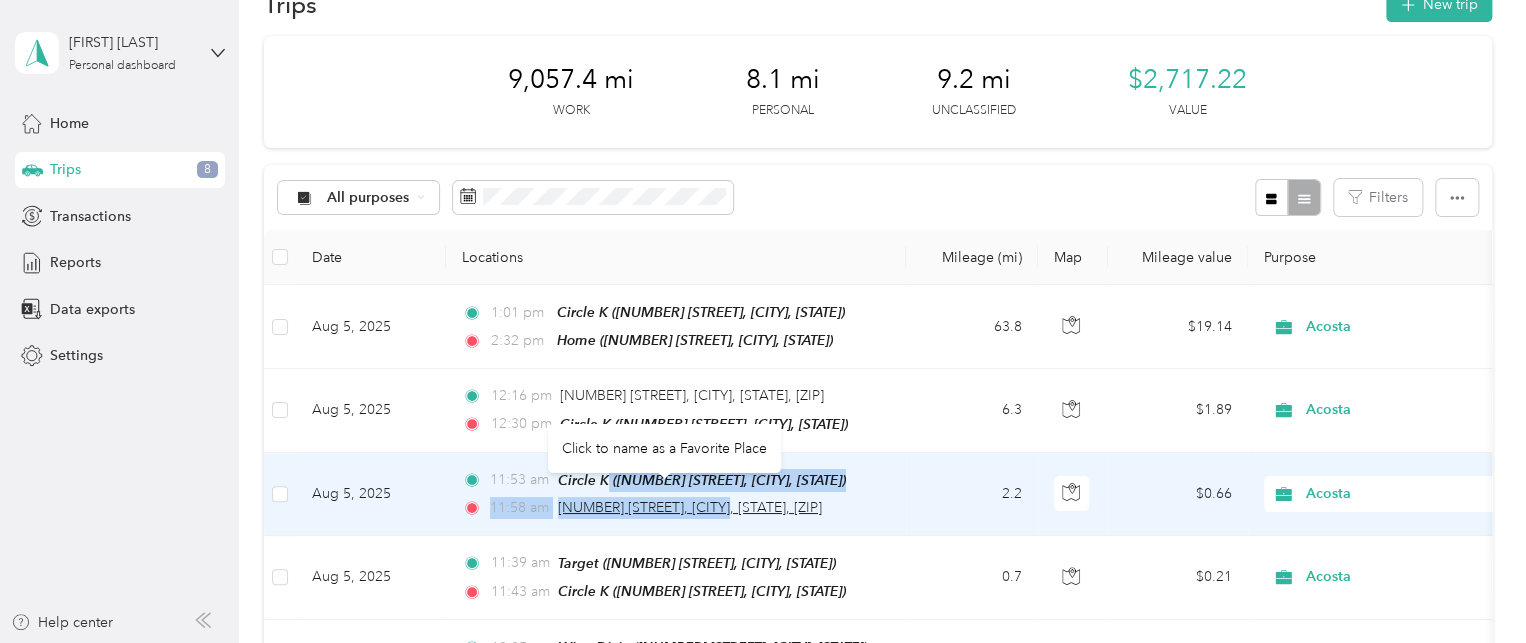 drag, startPoint x: 604, startPoint y: 483, endPoint x: 722, endPoint y: 495, distance: 118.6086 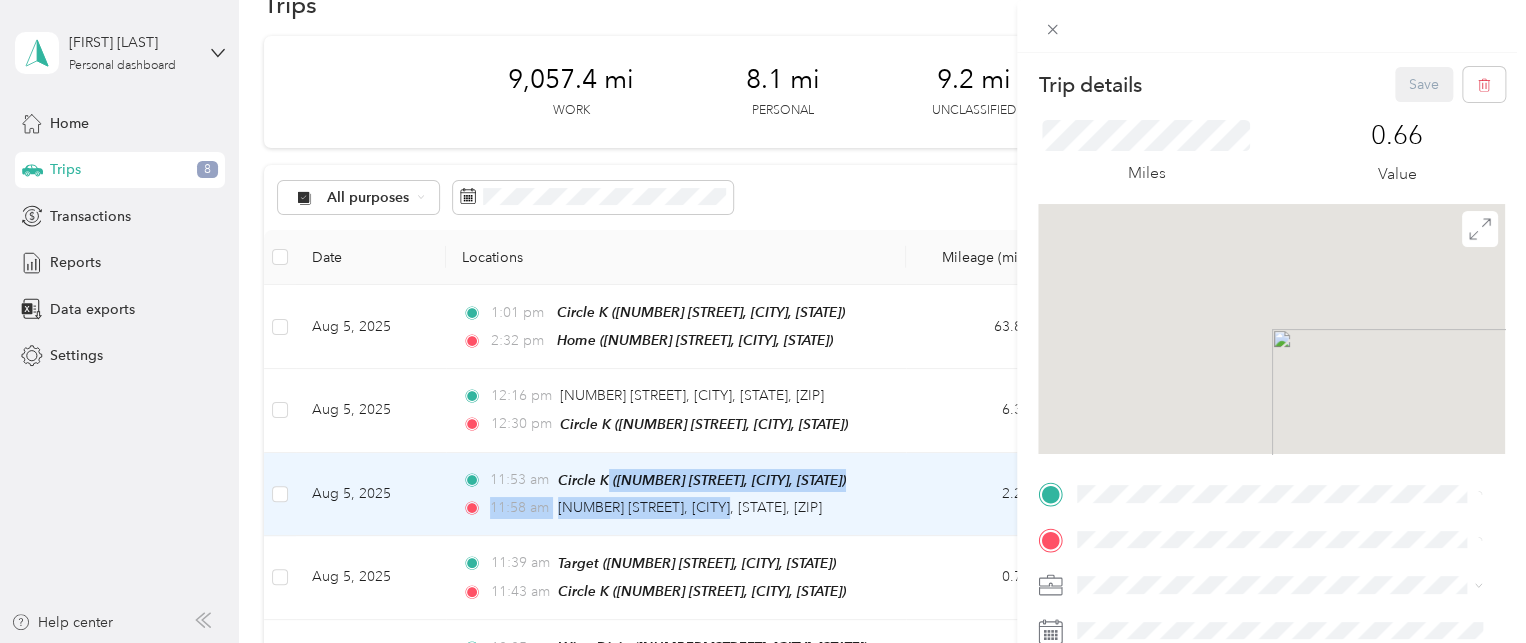click on "Trip details Save This trip cannot be edited because it is either under review, approved, or paid. Contact your Team Manager to edit it. Miles 0.66 Value  TO Add photo" at bounding box center (763, 321) 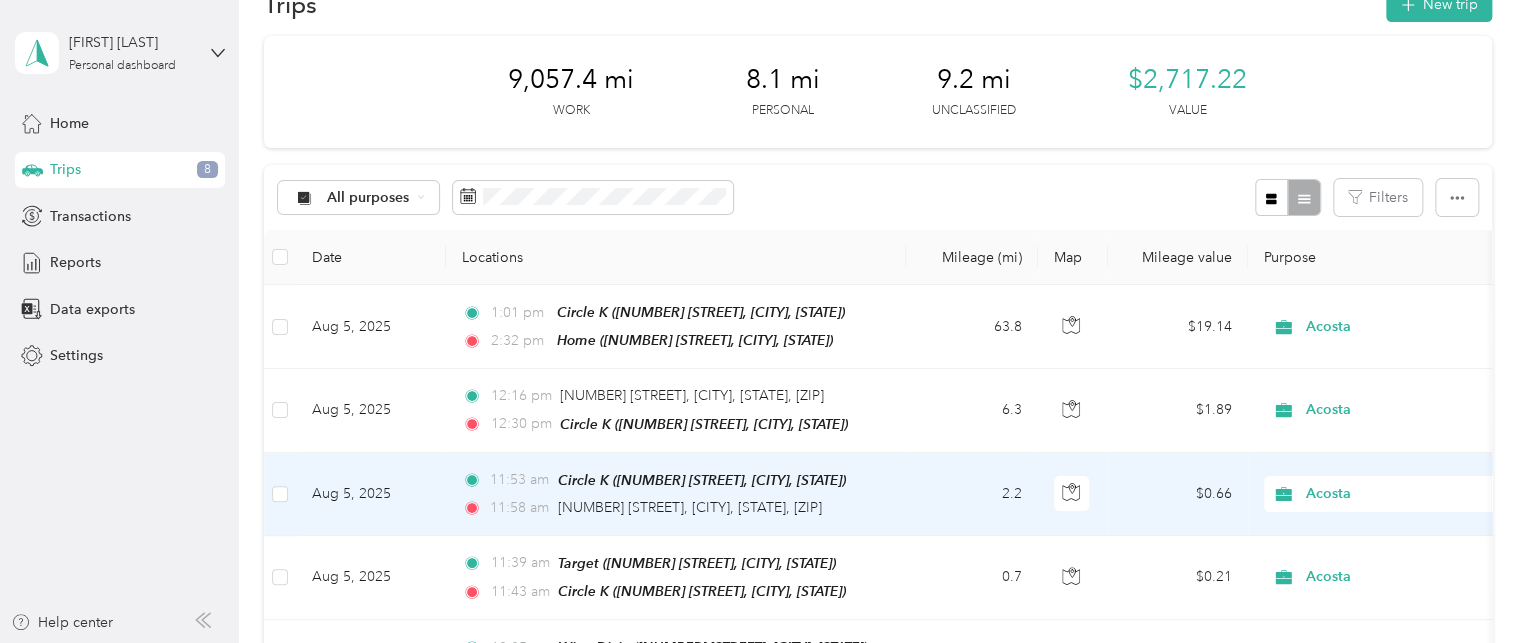 click on "[TIME] Circle K ([NUMBER] [STREET], [CITY], [STATE]) [TIME] [NUMBER] [STREET], [CITY], [STATE], [ZIP]" at bounding box center [672, 494] 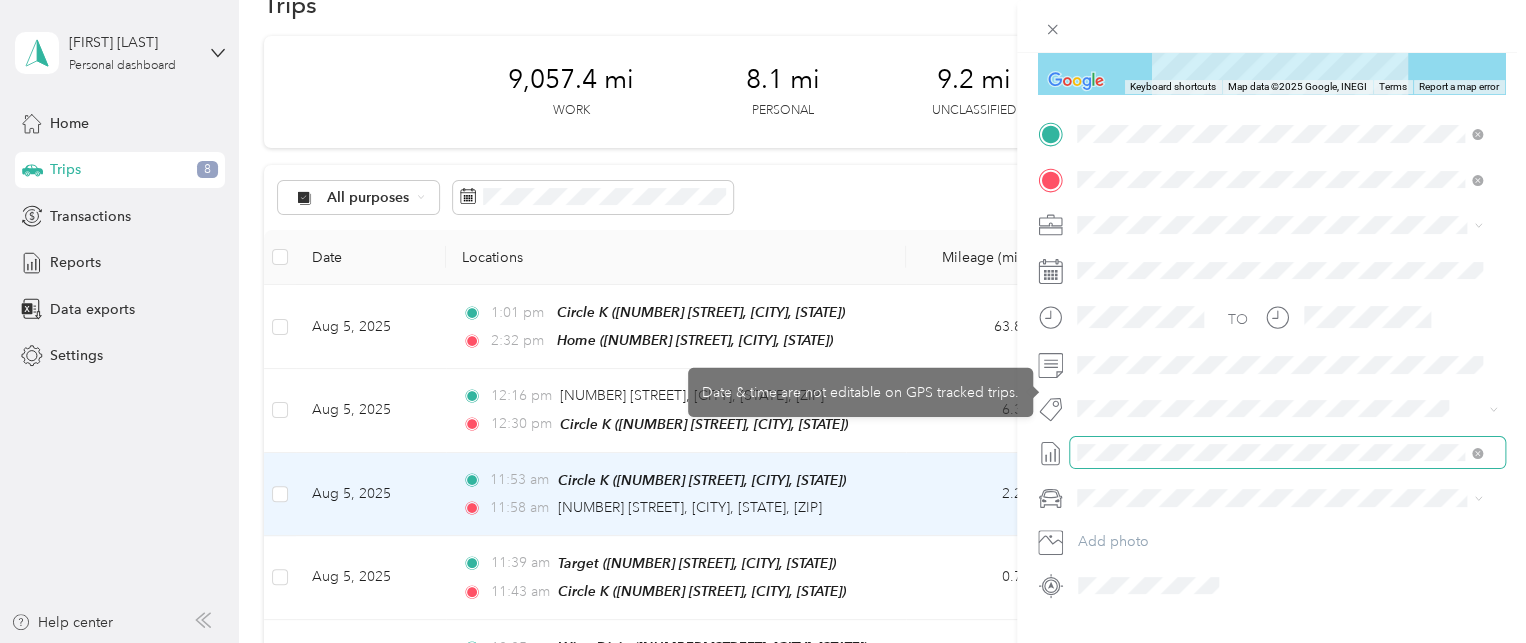 scroll, scrollTop: 400, scrollLeft: 0, axis: vertical 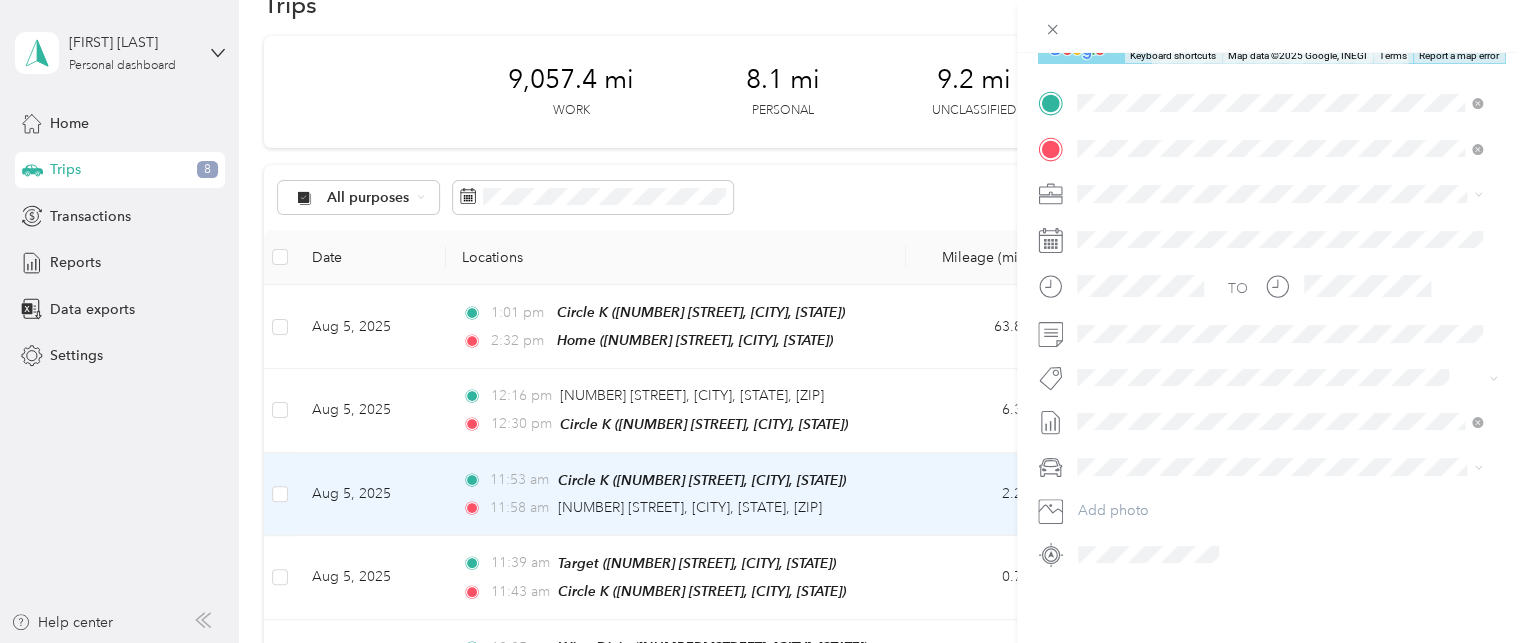 click 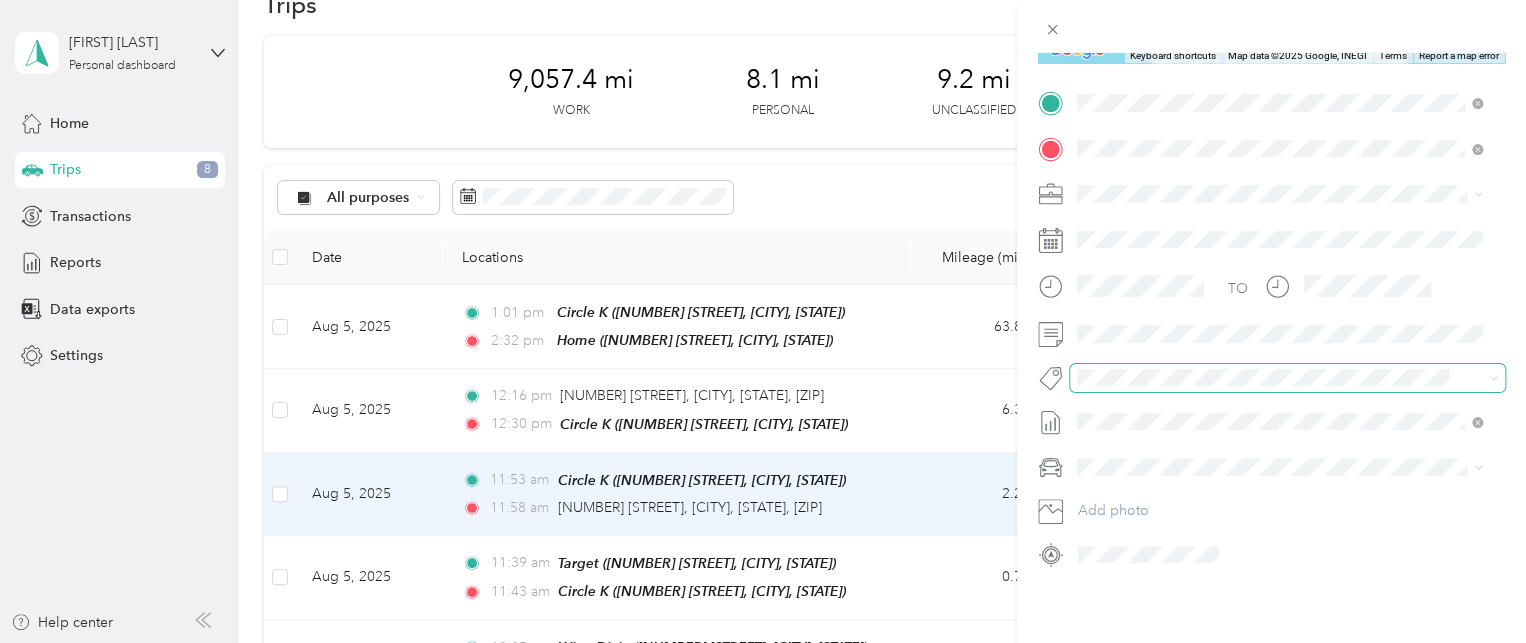 click on "Trip details Save This trip cannot be edited because it is either under review, approved, or paid. Contact your Team Manager to edit it. Miles 0.66 Value  ← Move left → Move right ↑ Move up ↓ Move down + Zoom in - Zoom out Home Jump left by 75% End Jump right by 75% Page Up Jump up by 75% Page Down Jump down by 75% Keyboard shortcuts Map Data Map data ©2025 Google, INEGI Map data ©2025 Google, INEGI 1 km  Click to toggle between metric and imperial units Terms Report a map error TO Add photo" at bounding box center [1271, 374] 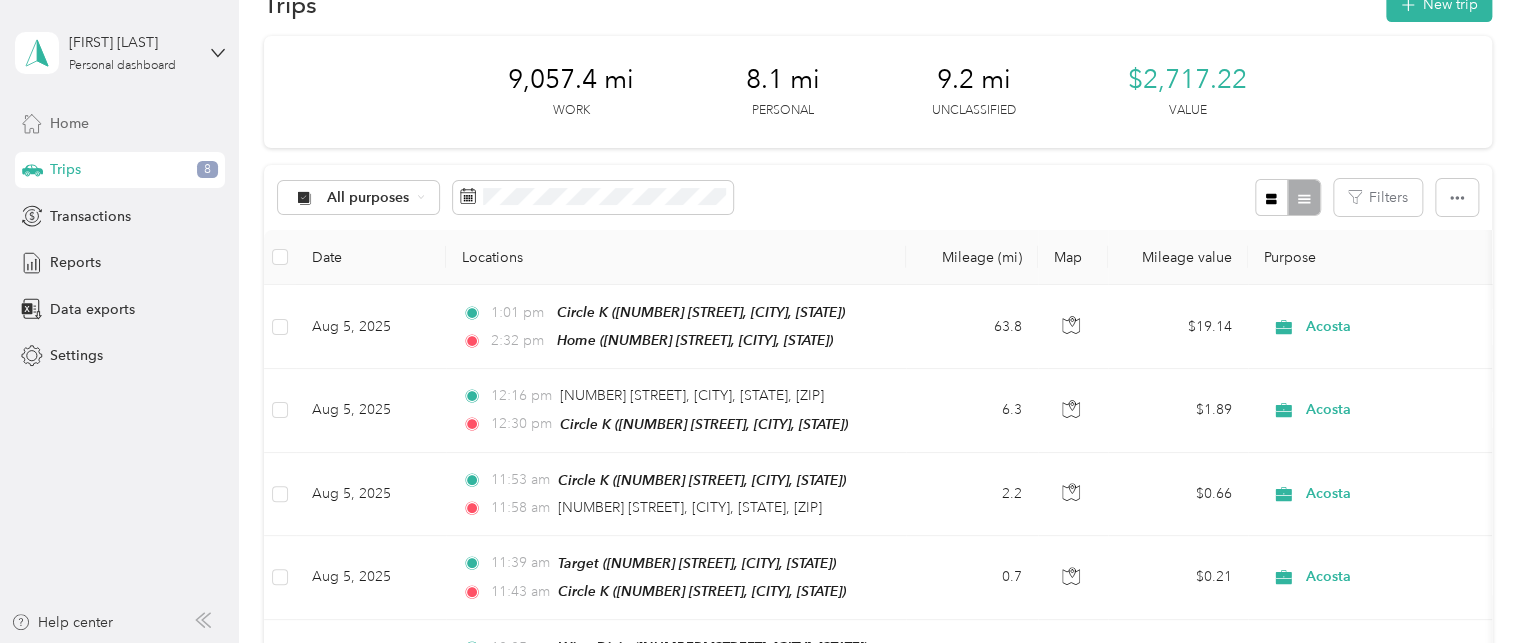 click on "Home" at bounding box center (69, 123) 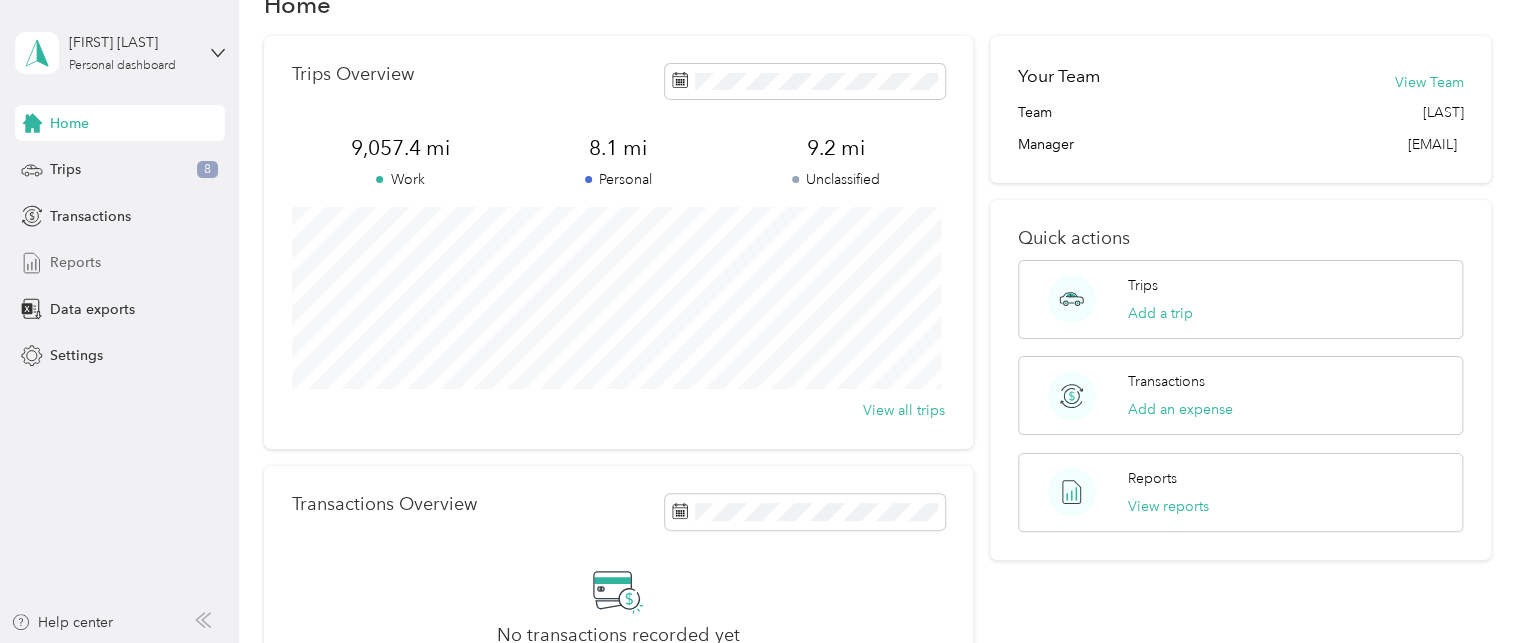 click on "Reports" at bounding box center (75, 262) 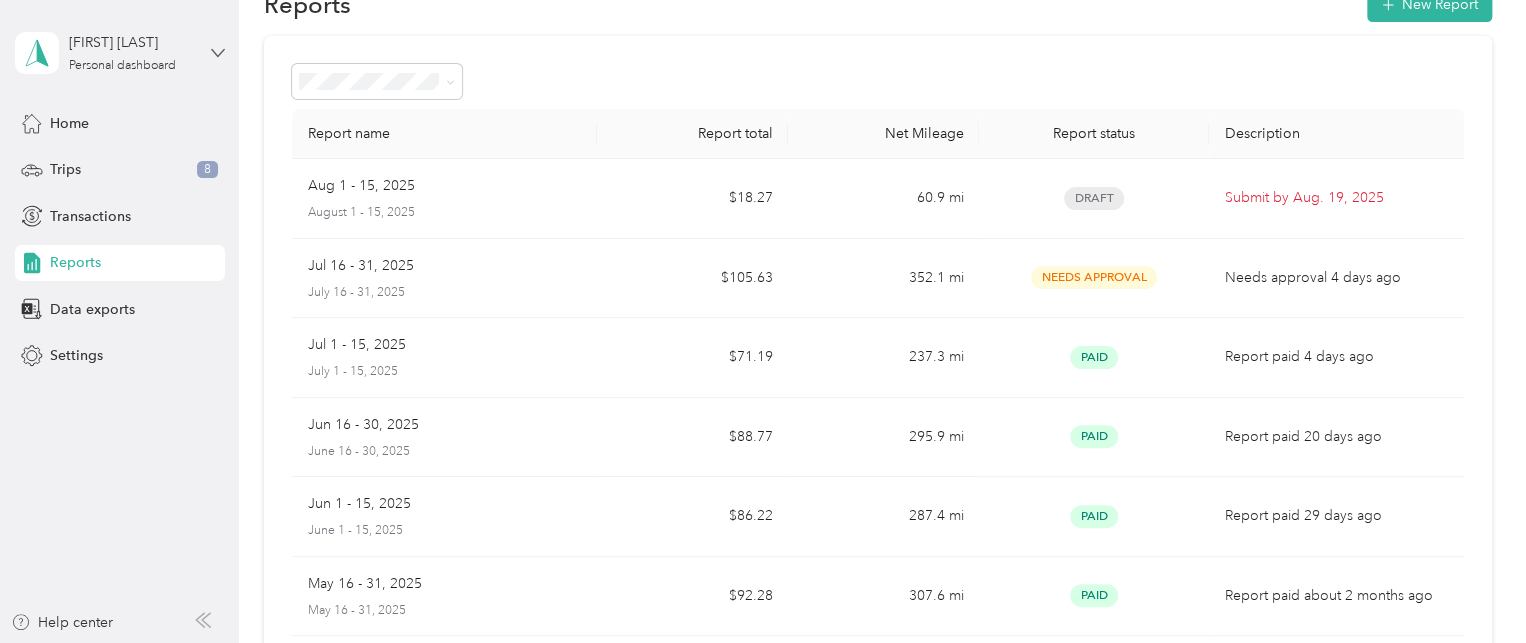 click 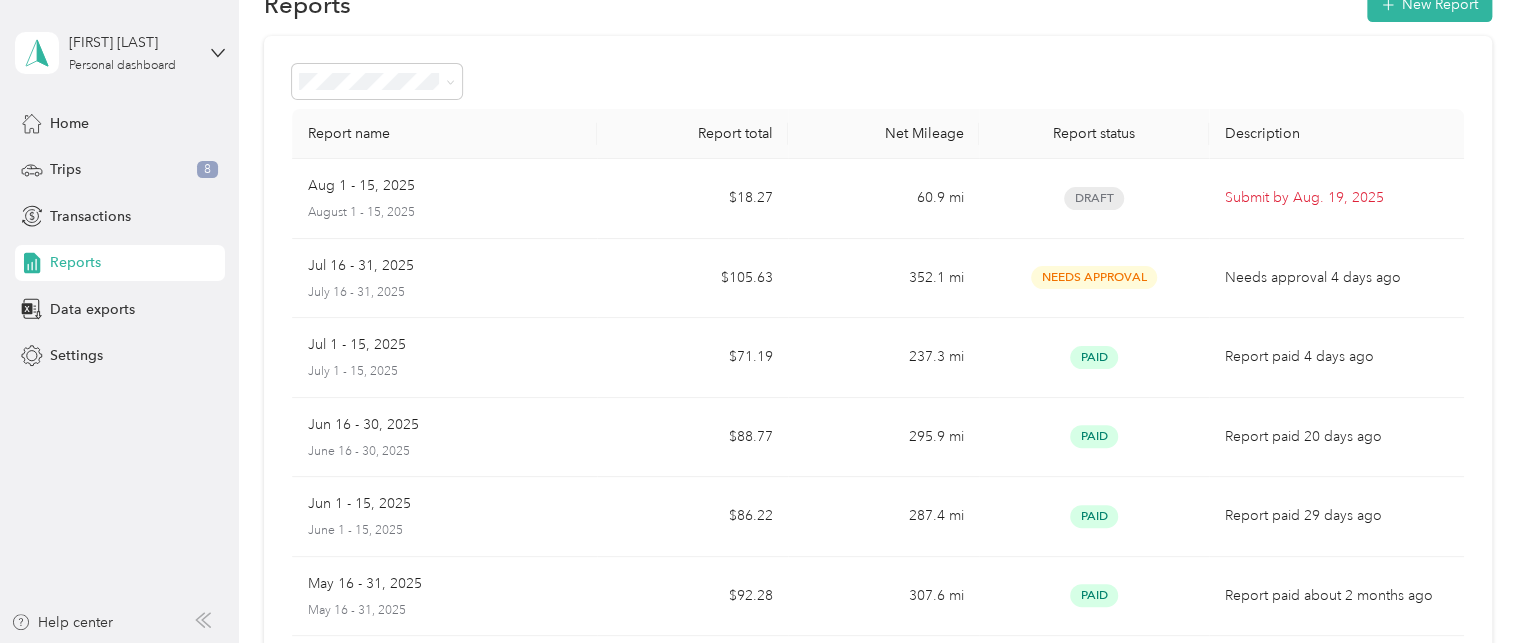 click on "Log out" at bounding box center (70, 156) 